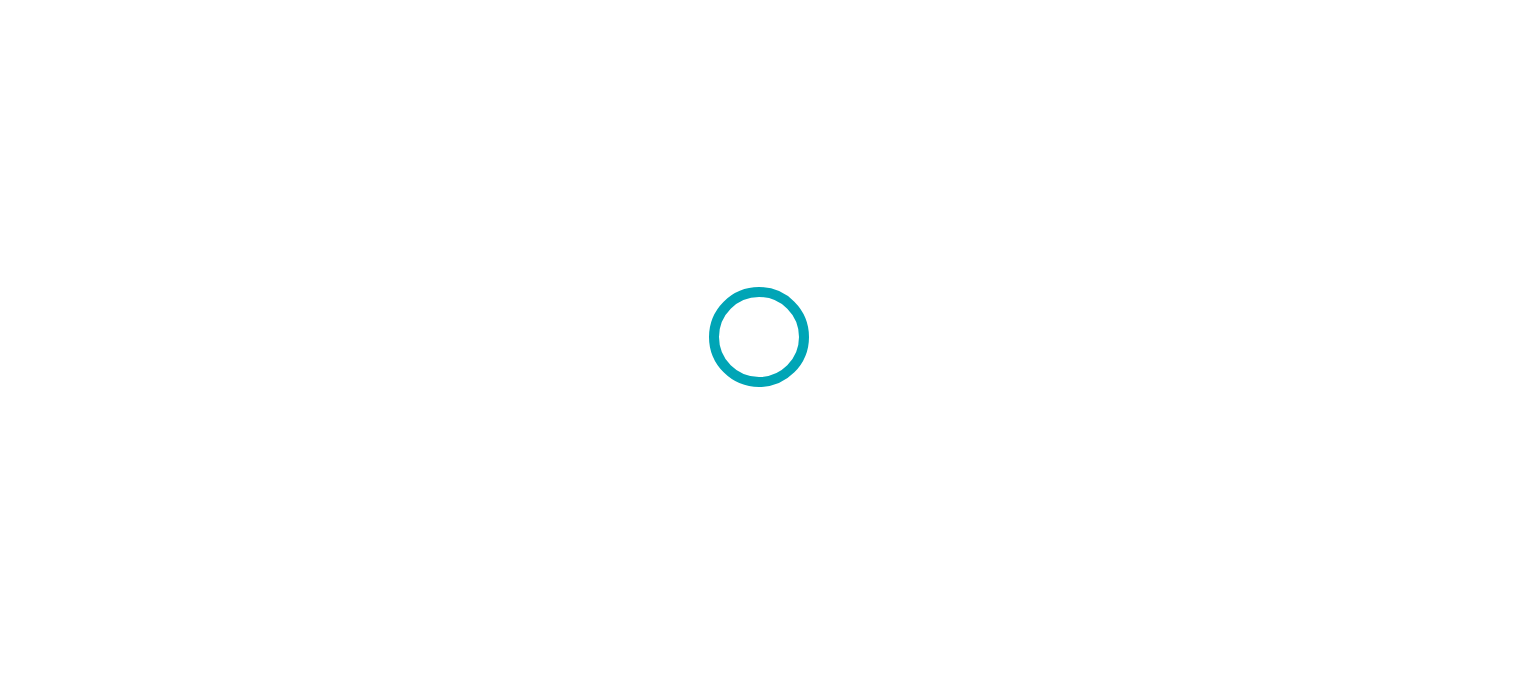 scroll, scrollTop: 0, scrollLeft: 0, axis: both 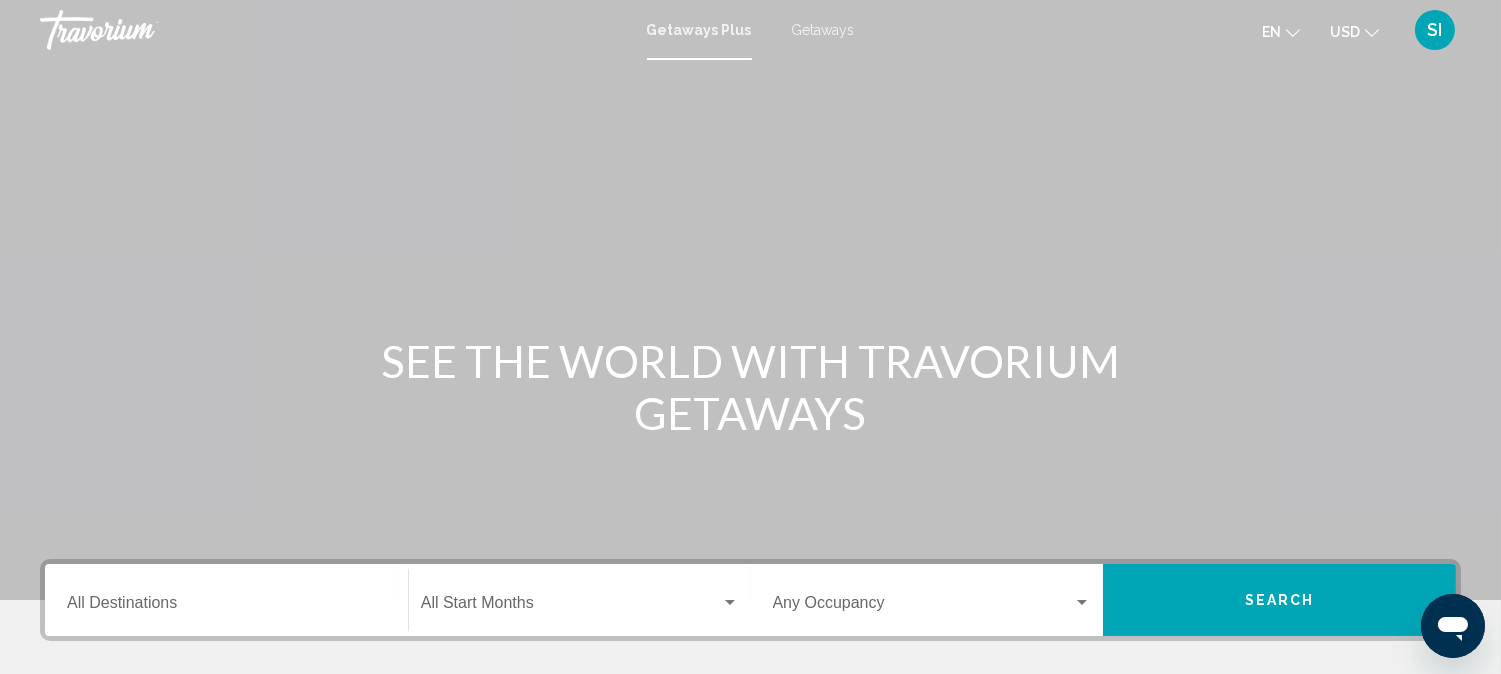 click on "Destination All Destinations" at bounding box center [226, 600] 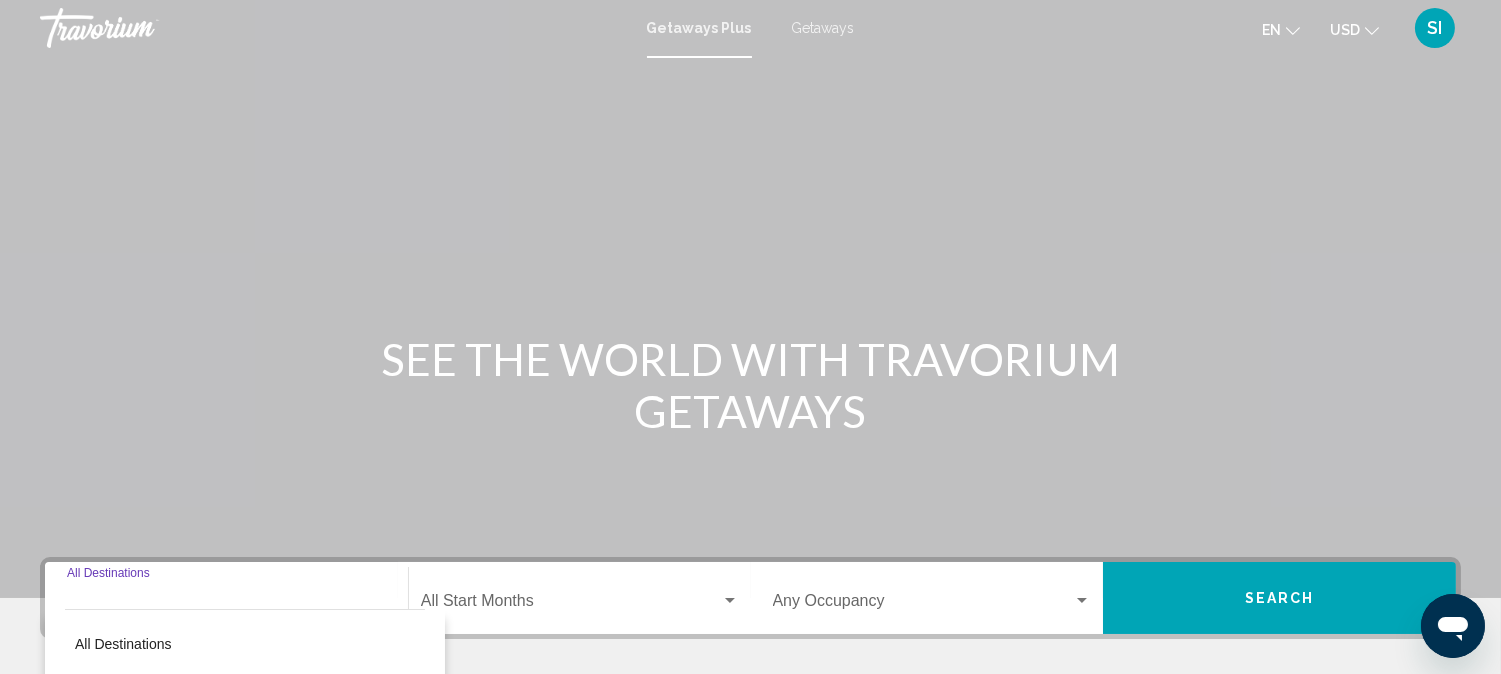scroll, scrollTop: 411, scrollLeft: 0, axis: vertical 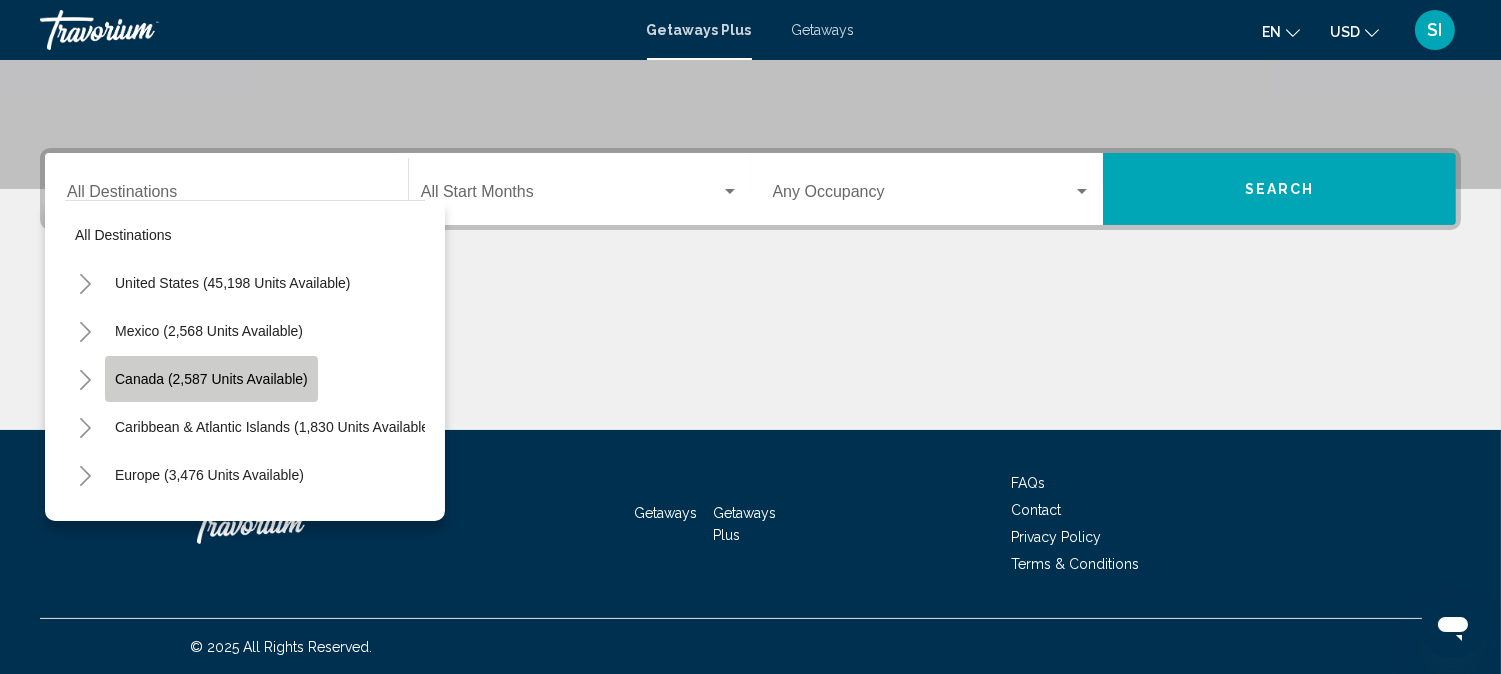 click on "Canada (2,587 units available)" 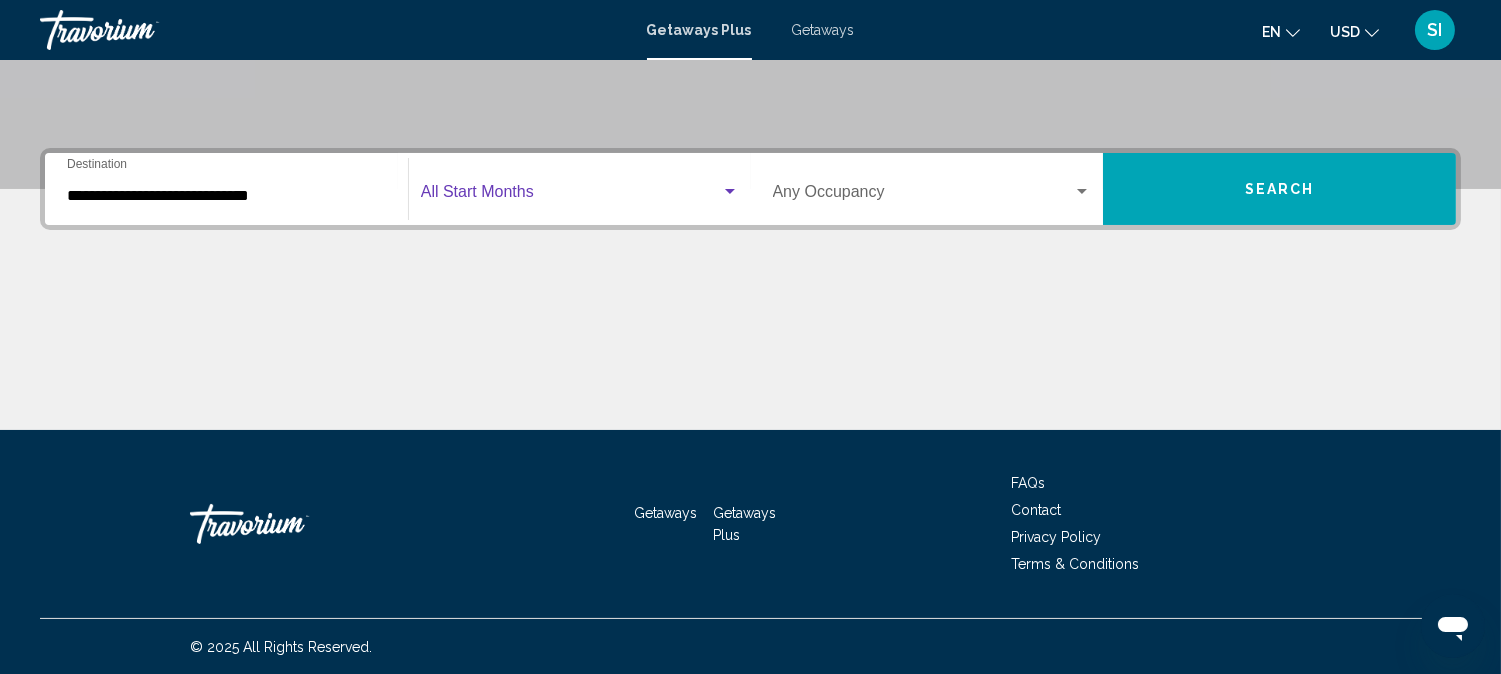 click at bounding box center [571, 196] 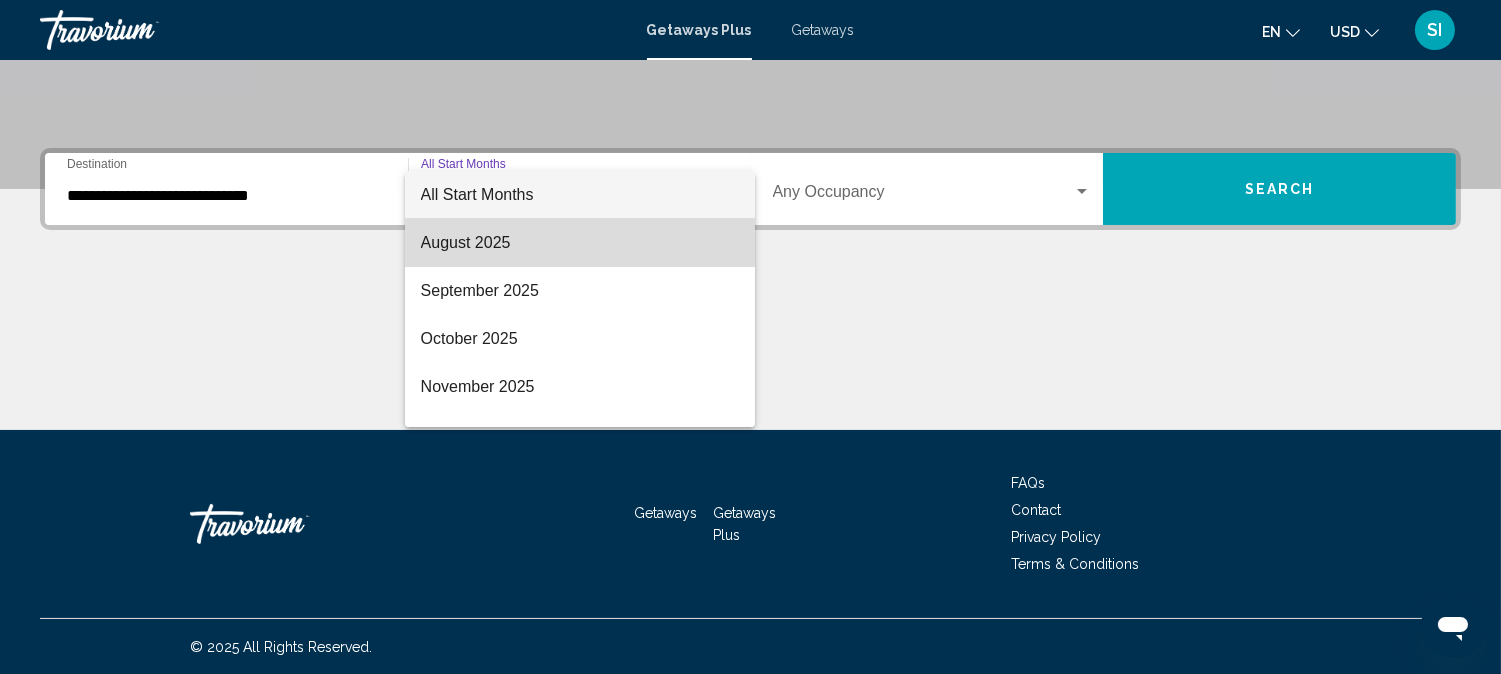 click on "August 2025" at bounding box center [580, 243] 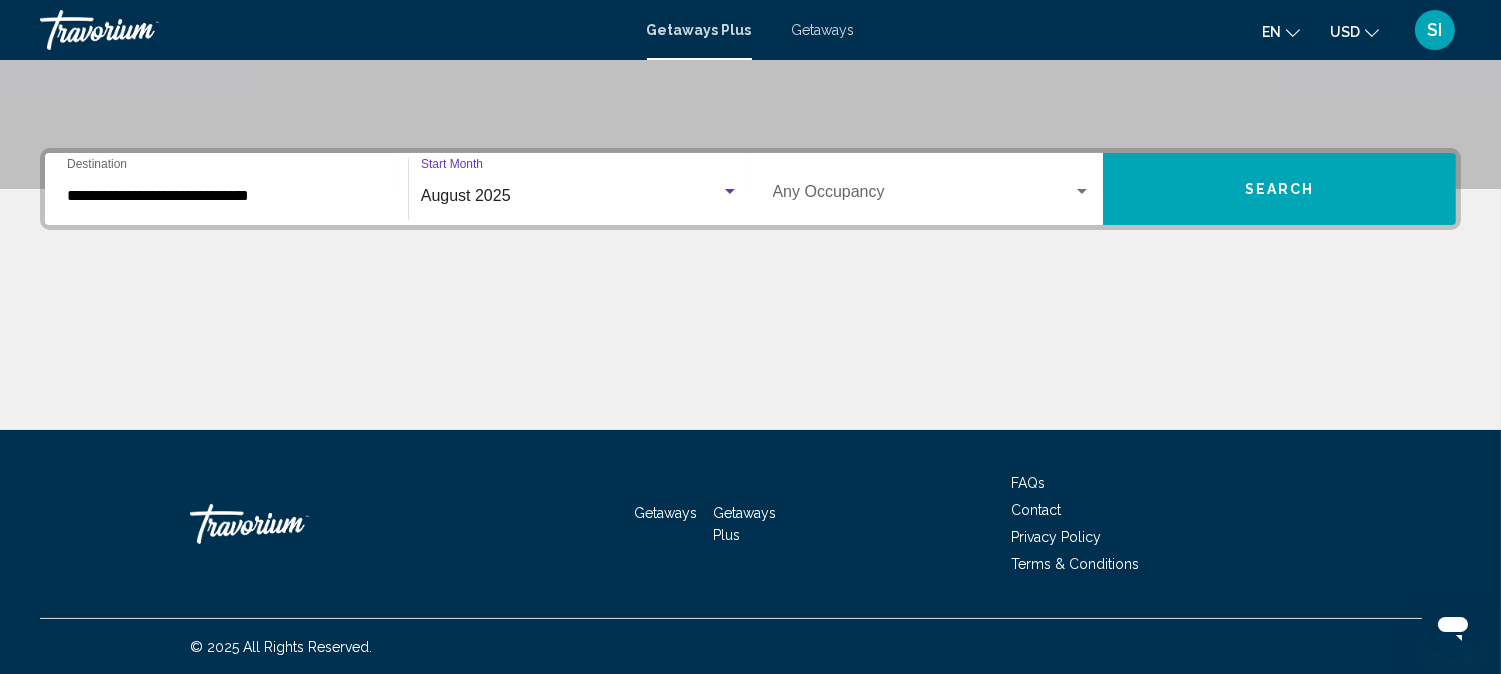 click on "Search" at bounding box center (1279, 189) 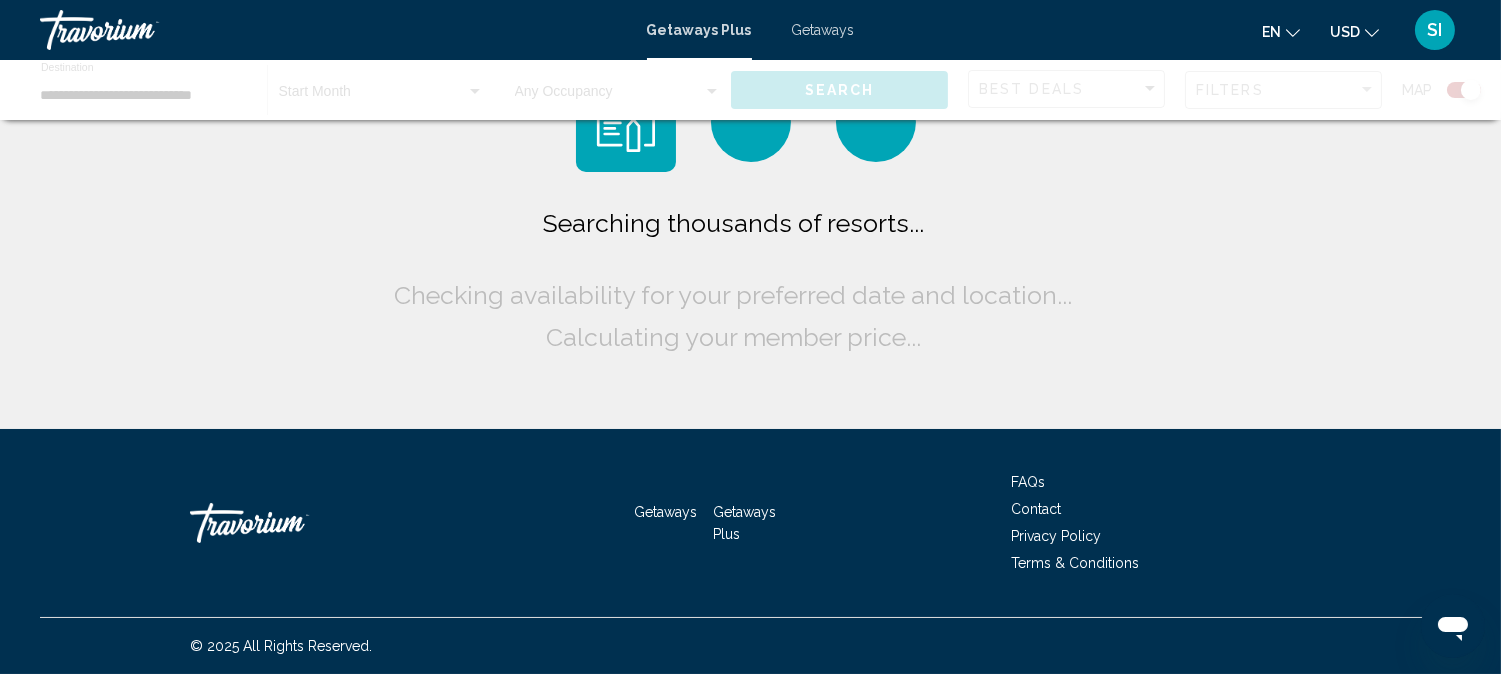 scroll, scrollTop: 0, scrollLeft: 0, axis: both 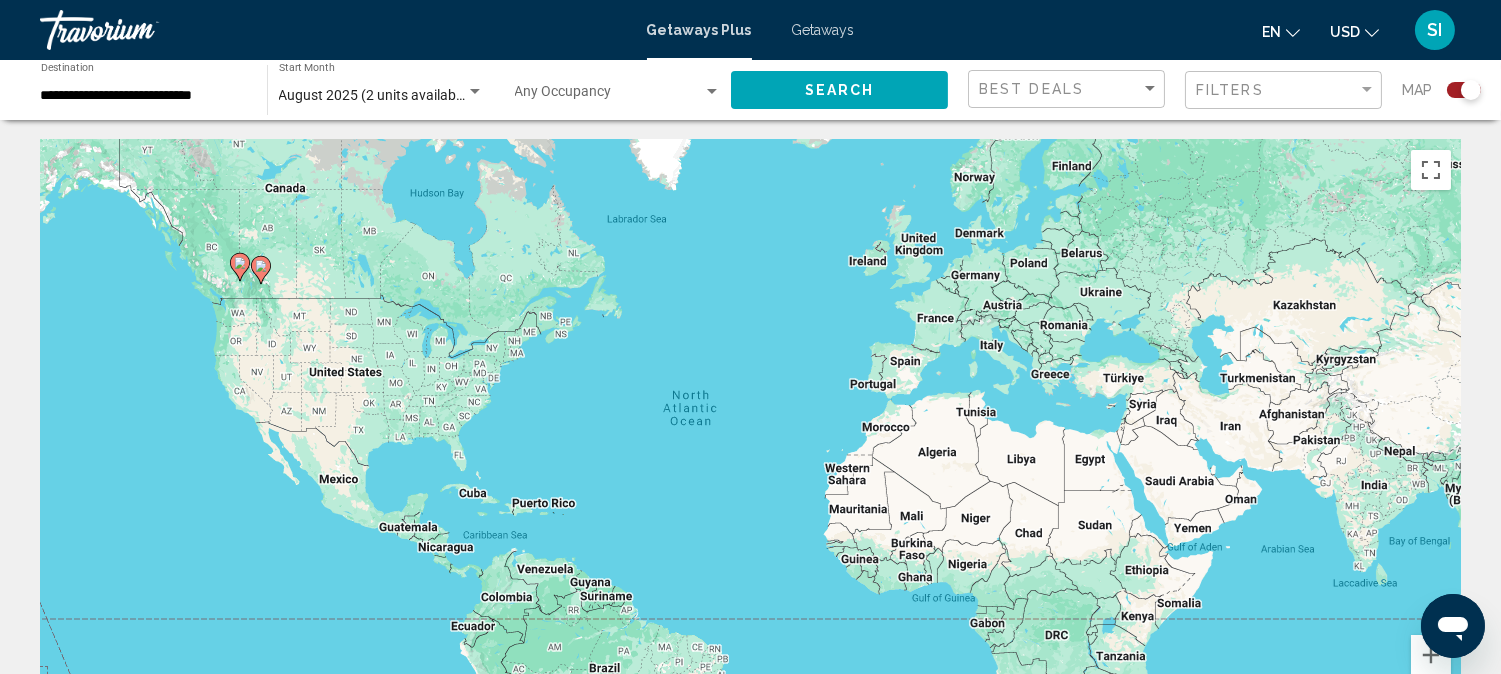 click on "To activate drag with keyboard, press Alt + Enter. Once in keyboard drag state, use the arrow keys to move the marker. To complete the drag, press the Enter key. To cancel, press Escape." at bounding box center (750, 440) 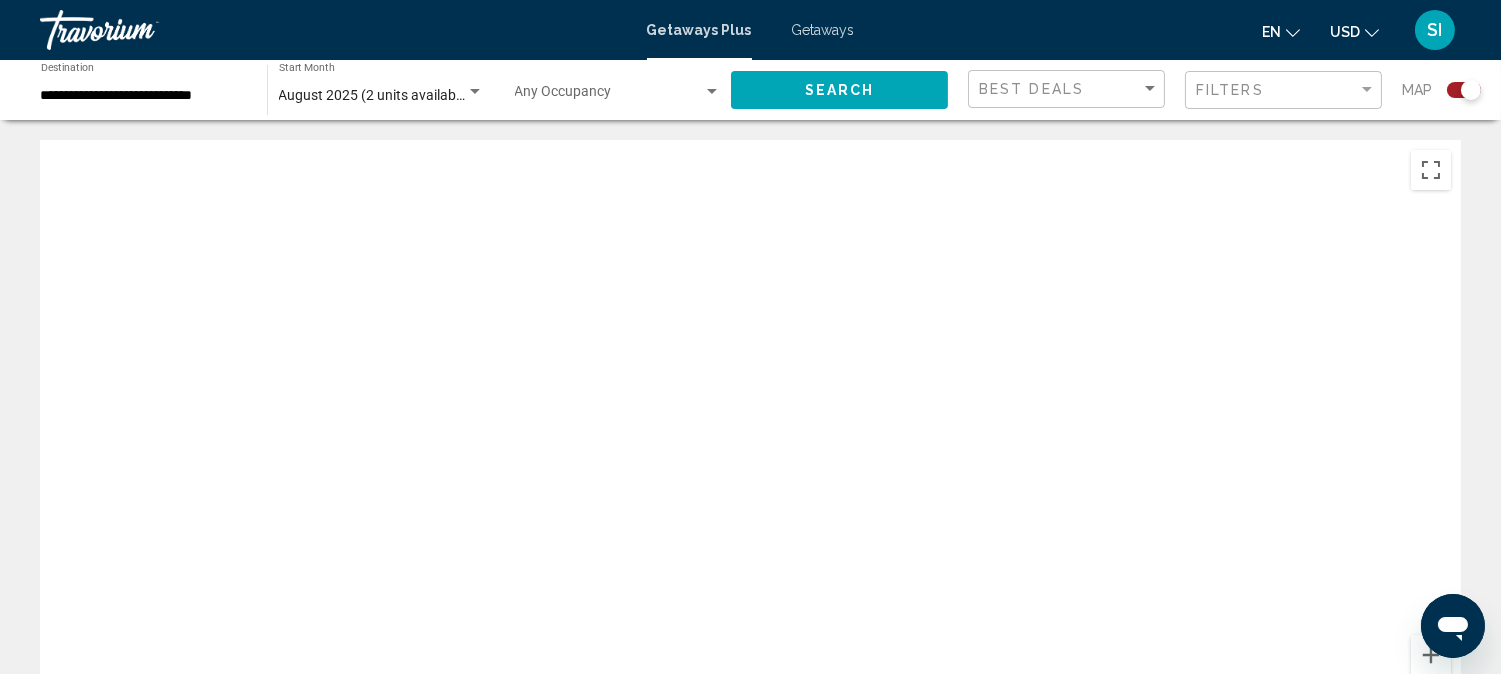 click on "en
English Español Français Italiano Português русский USD
USD ($) MXN (Mex$) CAD (Can$) GBP (£) EUR (€) AUD (A$) NZD (NZ$) CNY (CN¥) SI Login" at bounding box center (1168, 30) 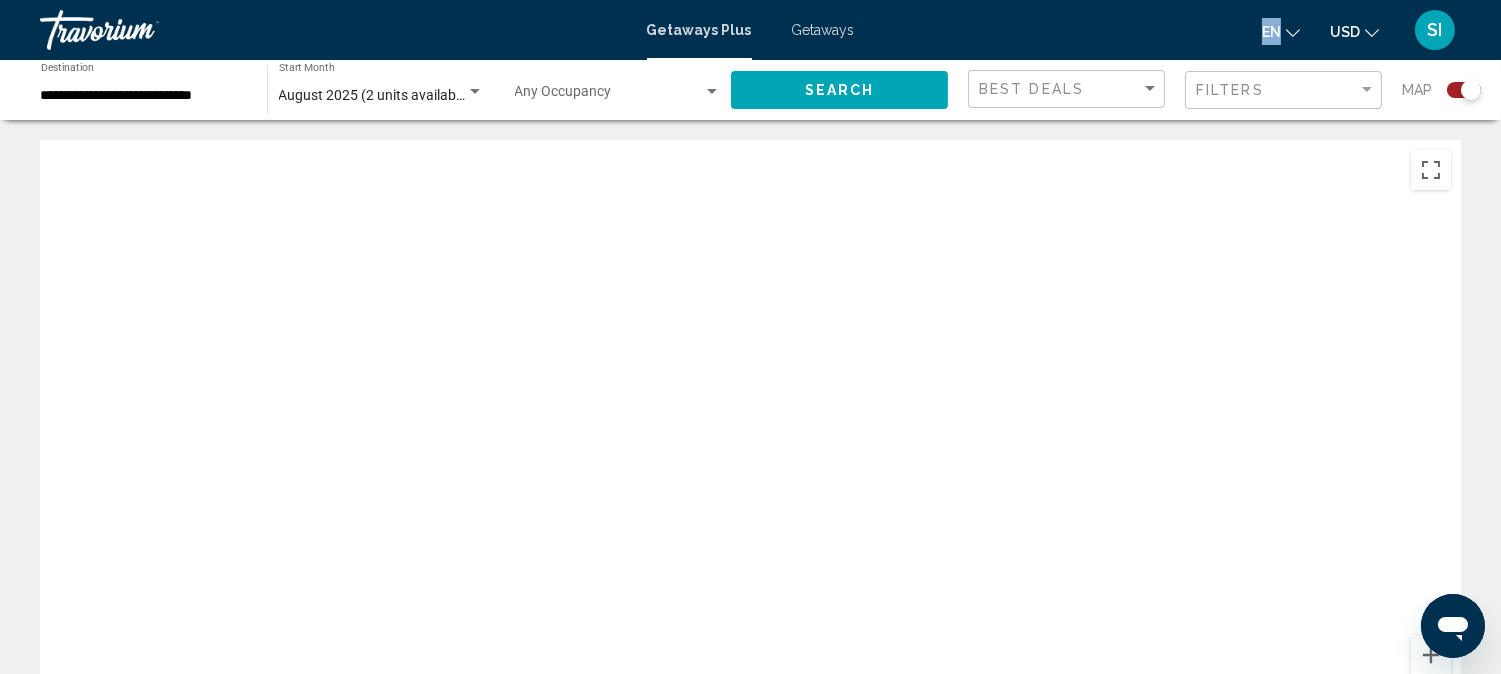 click on "en
English Español Français Italiano Português русский USD
USD ($) MXN (Mex$) CAD (Can$) GBP (£) EUR (€) AUD (A$) NZD (NZ$) CNY (CN¥) SI Login" at bounding box center [1168, 30] 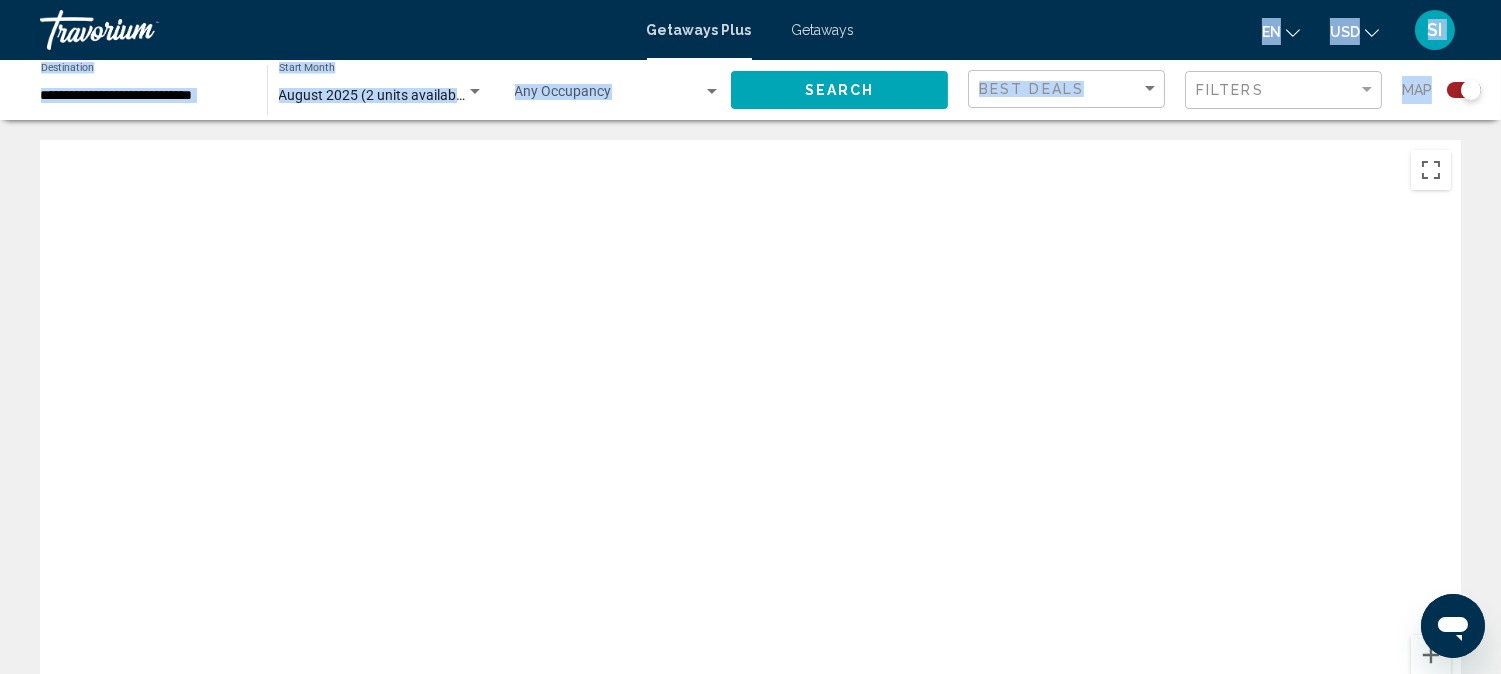drag, startPoint x: 1096, startPoint y: 33, endPoint x: 1442, endPoint y: 76, distance: 348.6617 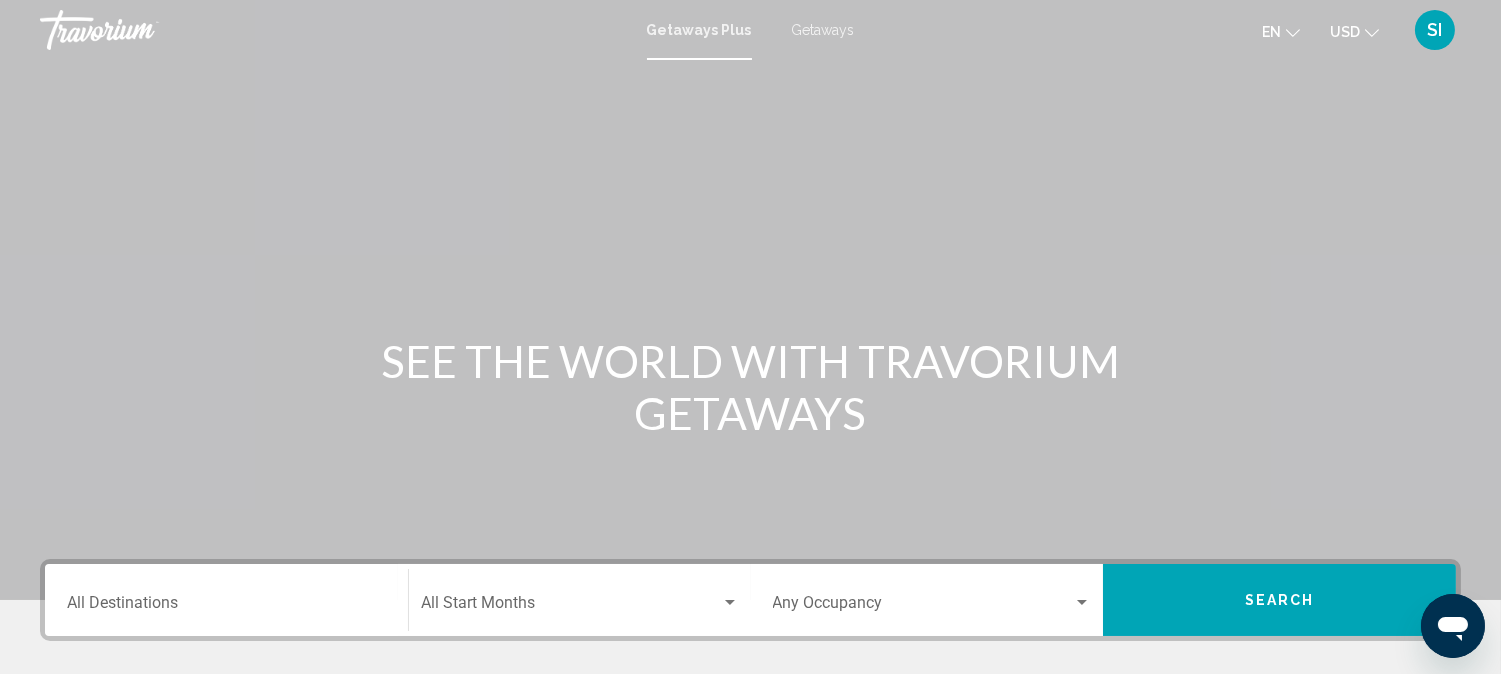 click on "Destination All Destinations" at bounding box center (226, 600) 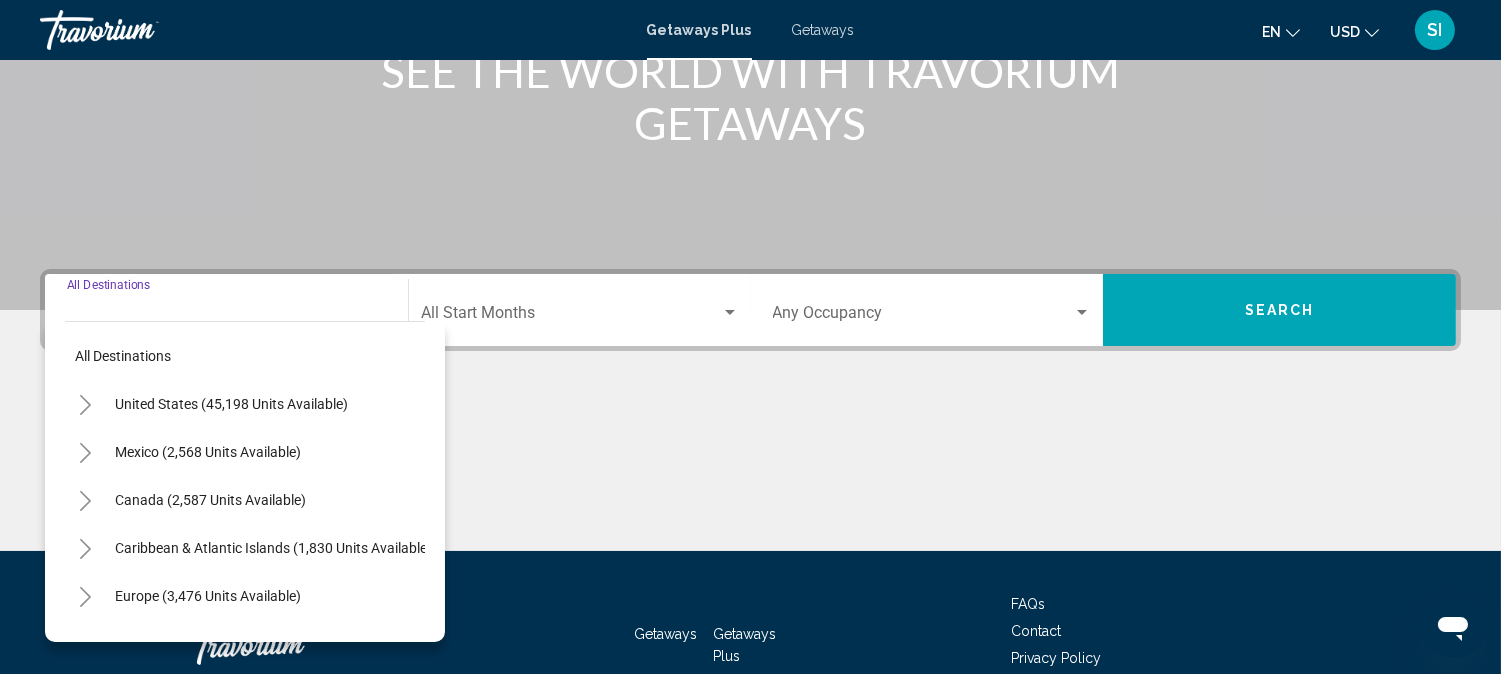 scroll, scrollTop: 411, scrollLeft: 0, axis: vertical 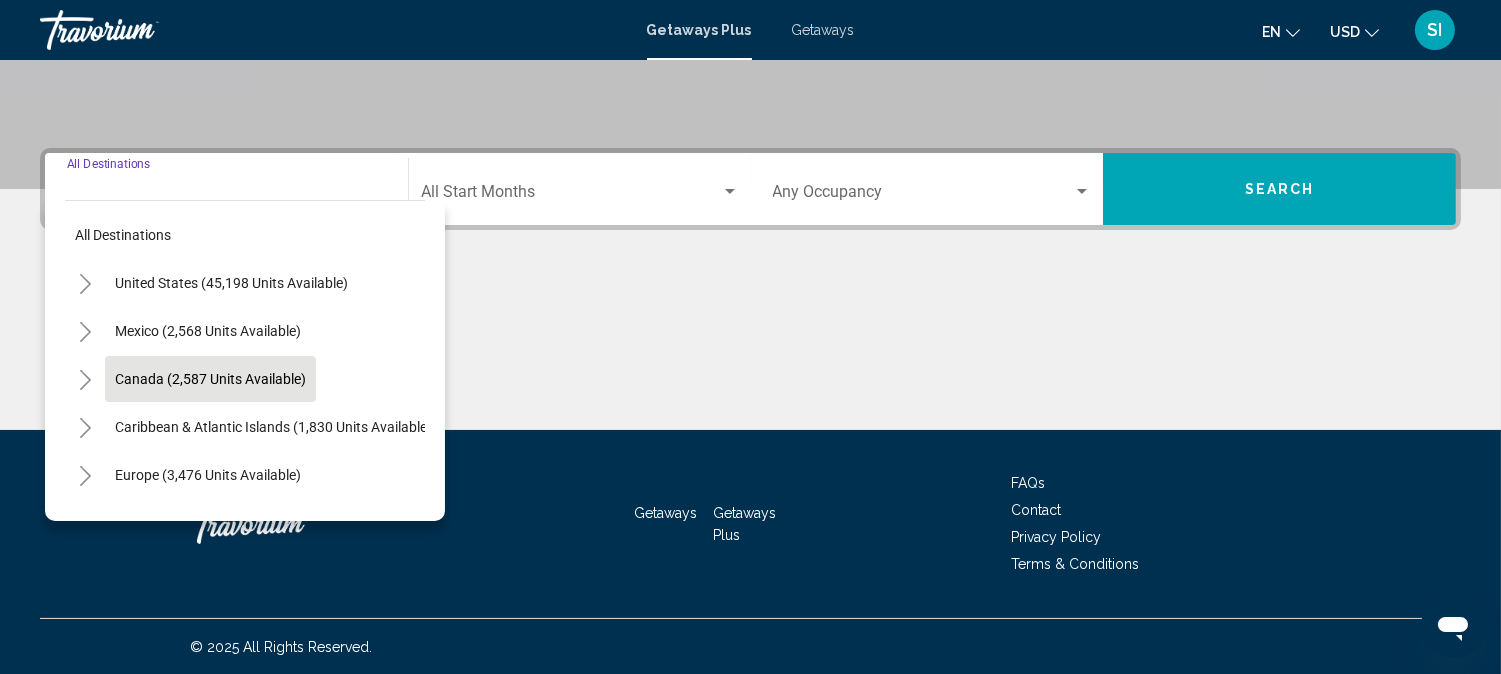 click on "Canada (2,587 units available)" at bounding box center [273, 427] 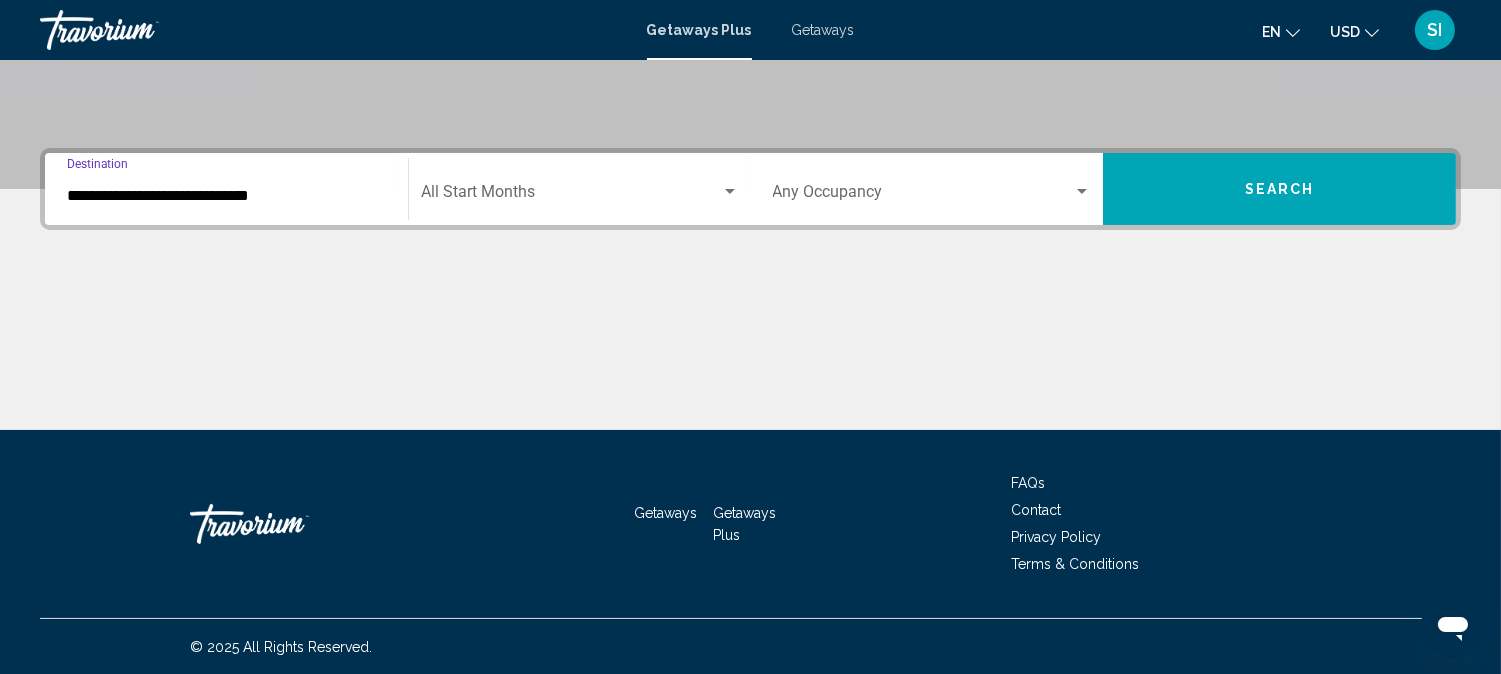 click at bounding box center [571, 196] 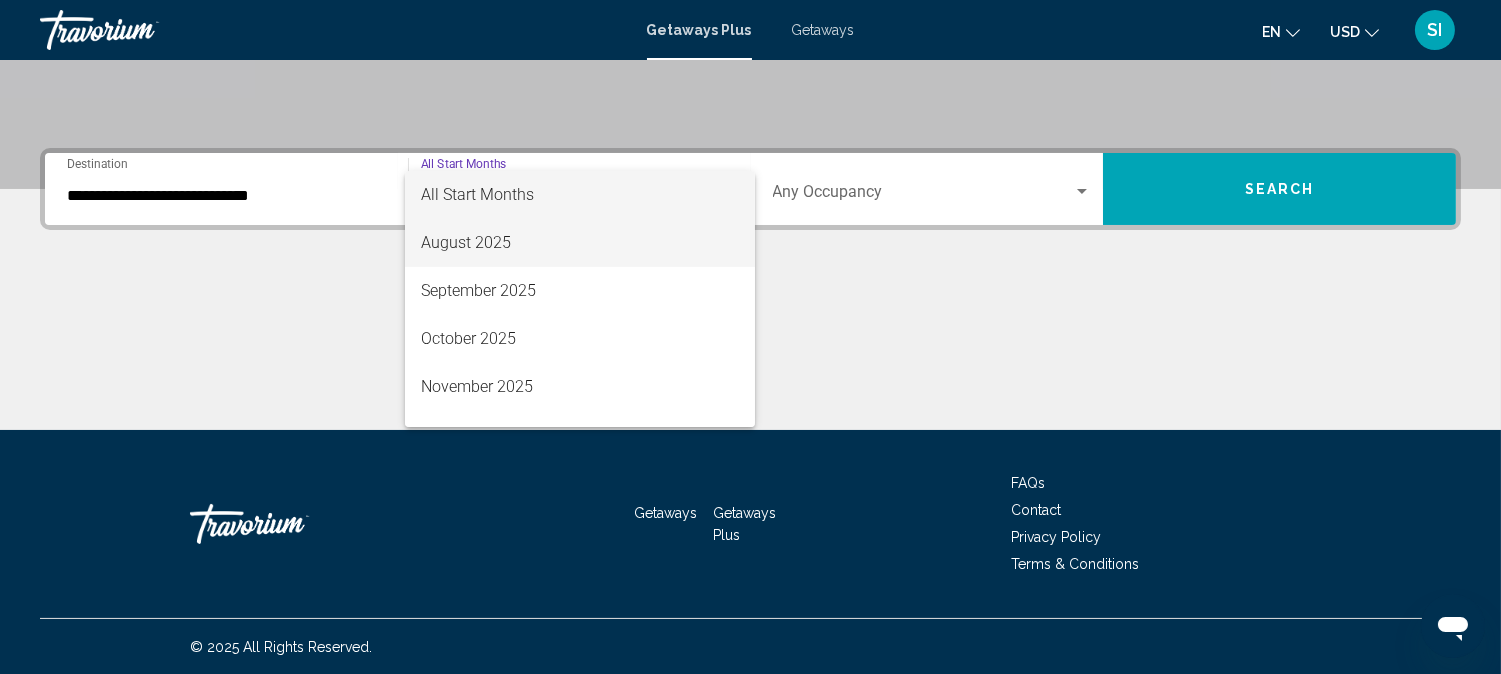 click on "August 2025" at bounding box center [580, 243] 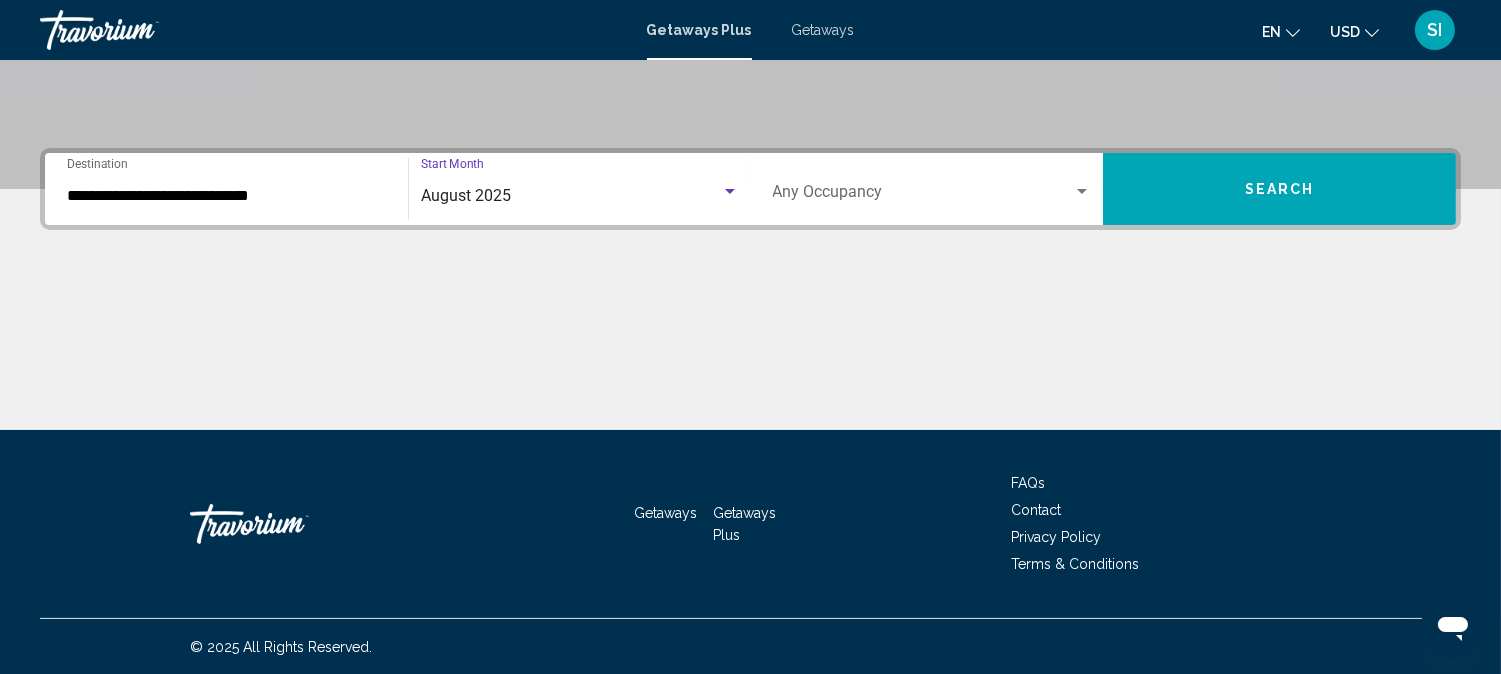 click on "Search" at bounding box center [1279, 189] 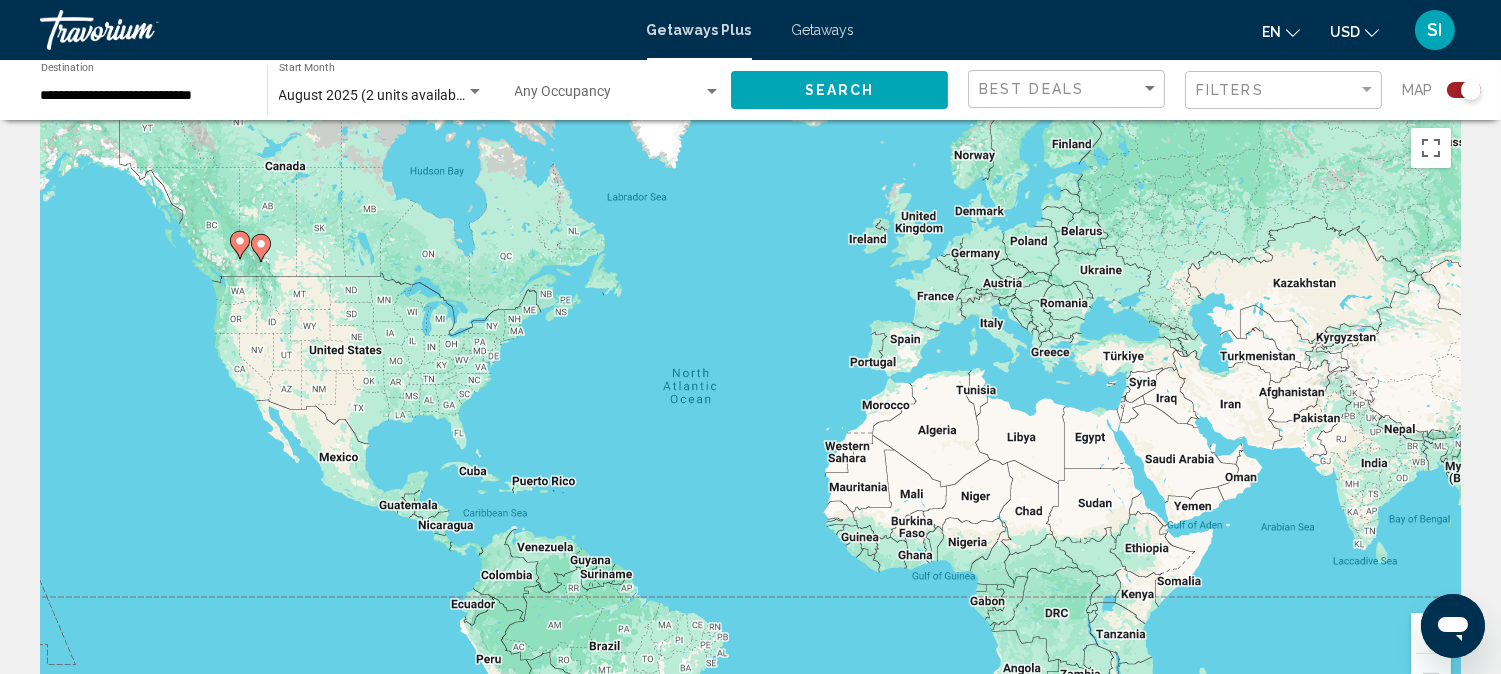 scroll, scrollTop: 0, scrollLeft: 0, axis: both 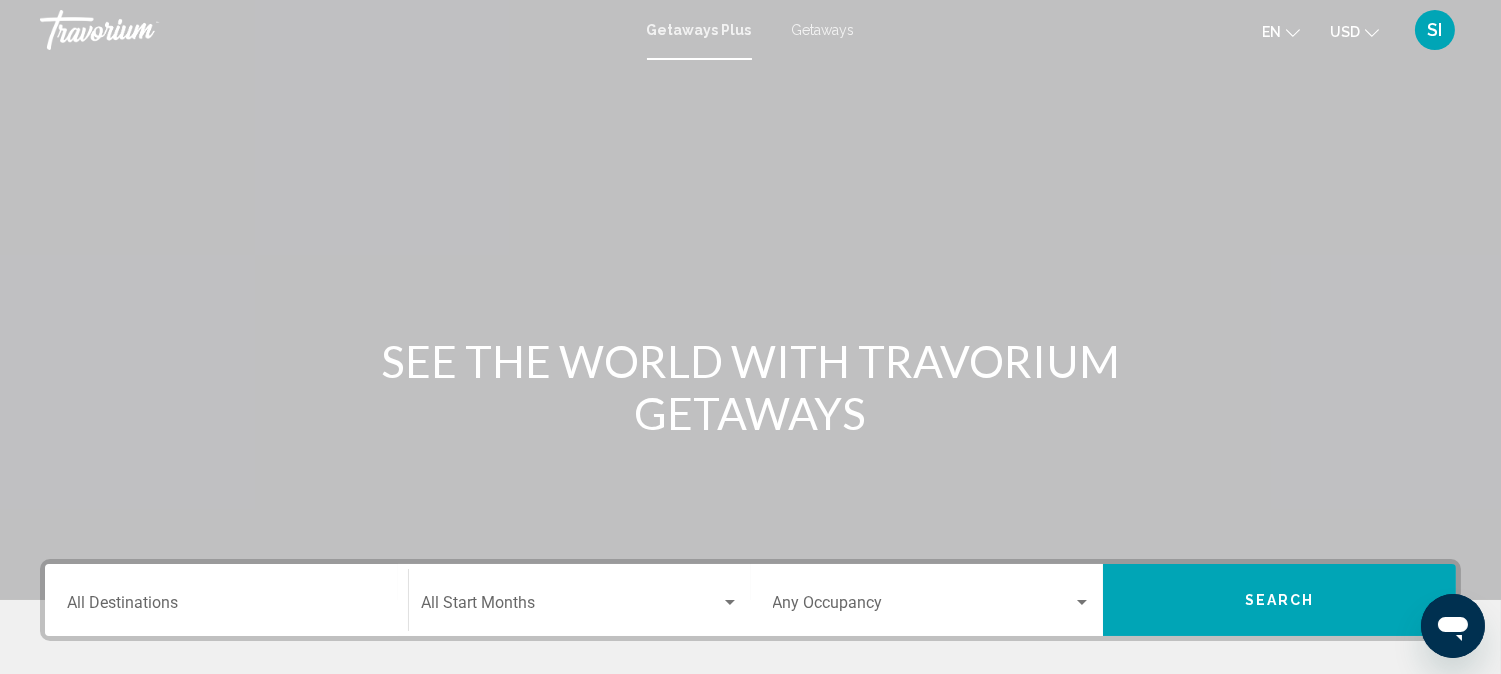 click on "Getaways" at bounding box center [823, 30] 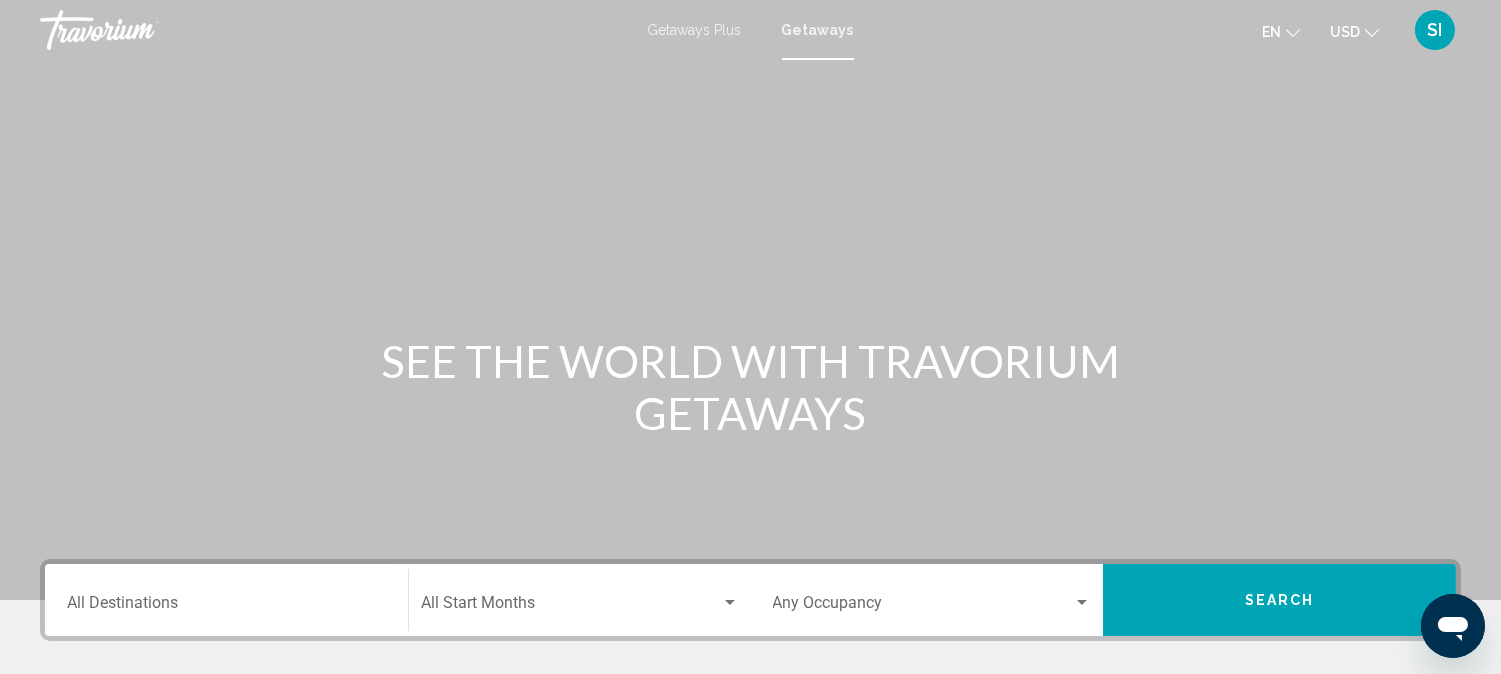 click on "Destination All Destinations" at bounding box center [226, 600] 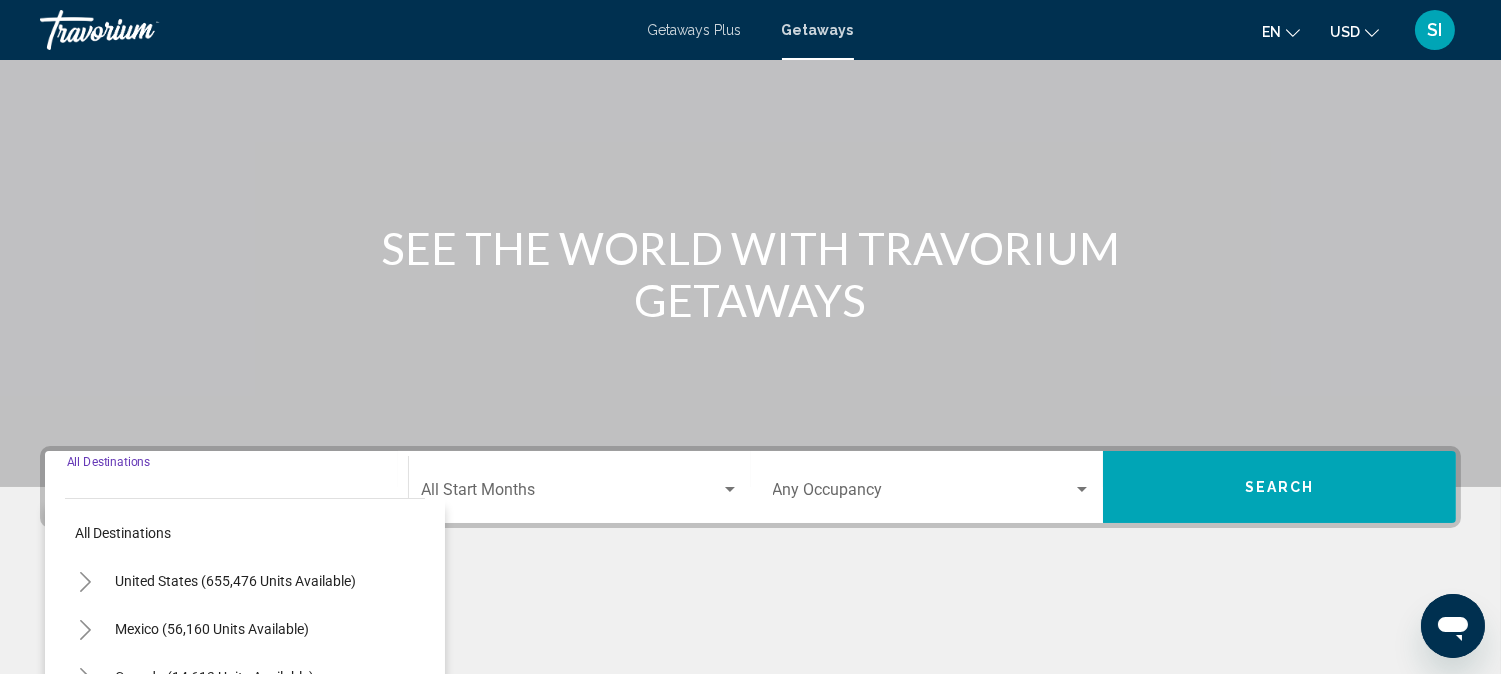 scroll, scrollTop: 411, scrollLeft: 0, axis: vertical 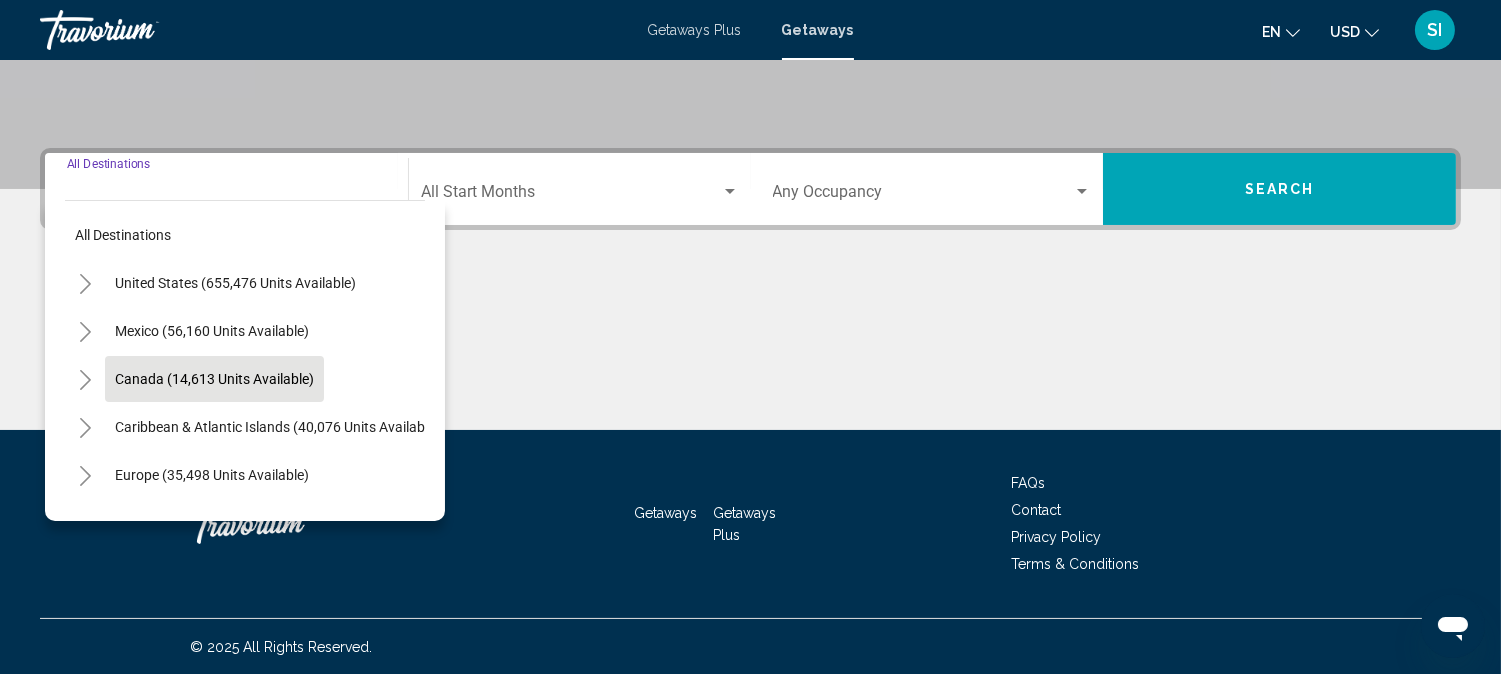 click on "Canada (14,613 units available)" at bounding box center [277, 427] 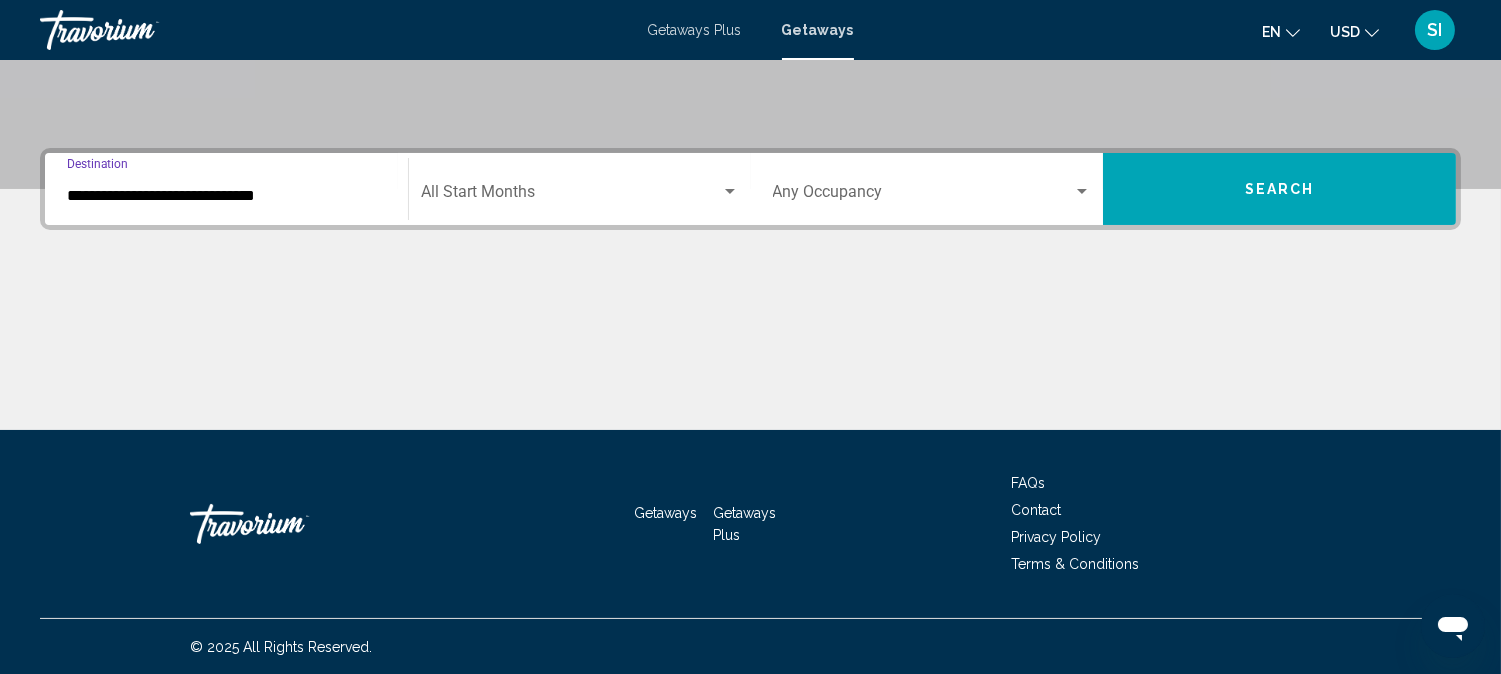 click on "**********" at bounding box center [226, 196] 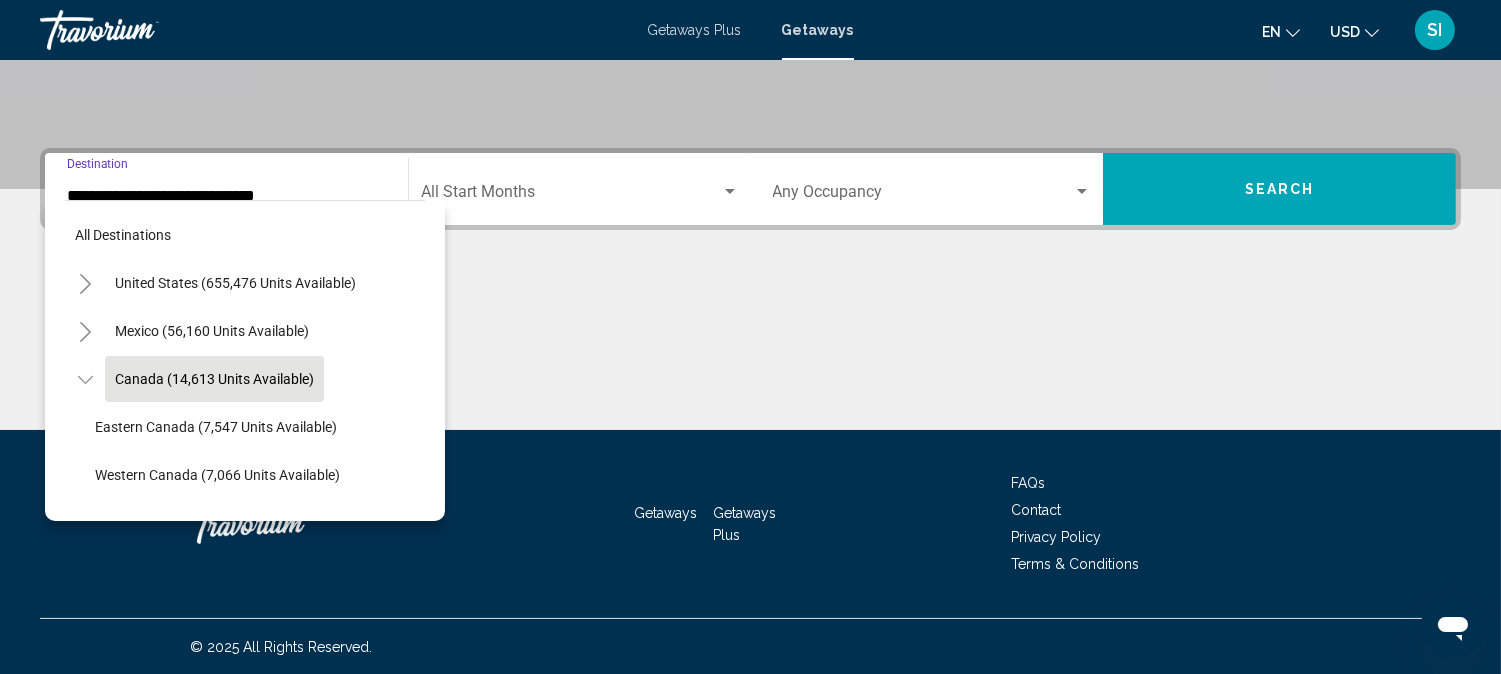 scroll, scrollTop: 31, scrollLeft: 0, axis: vertical 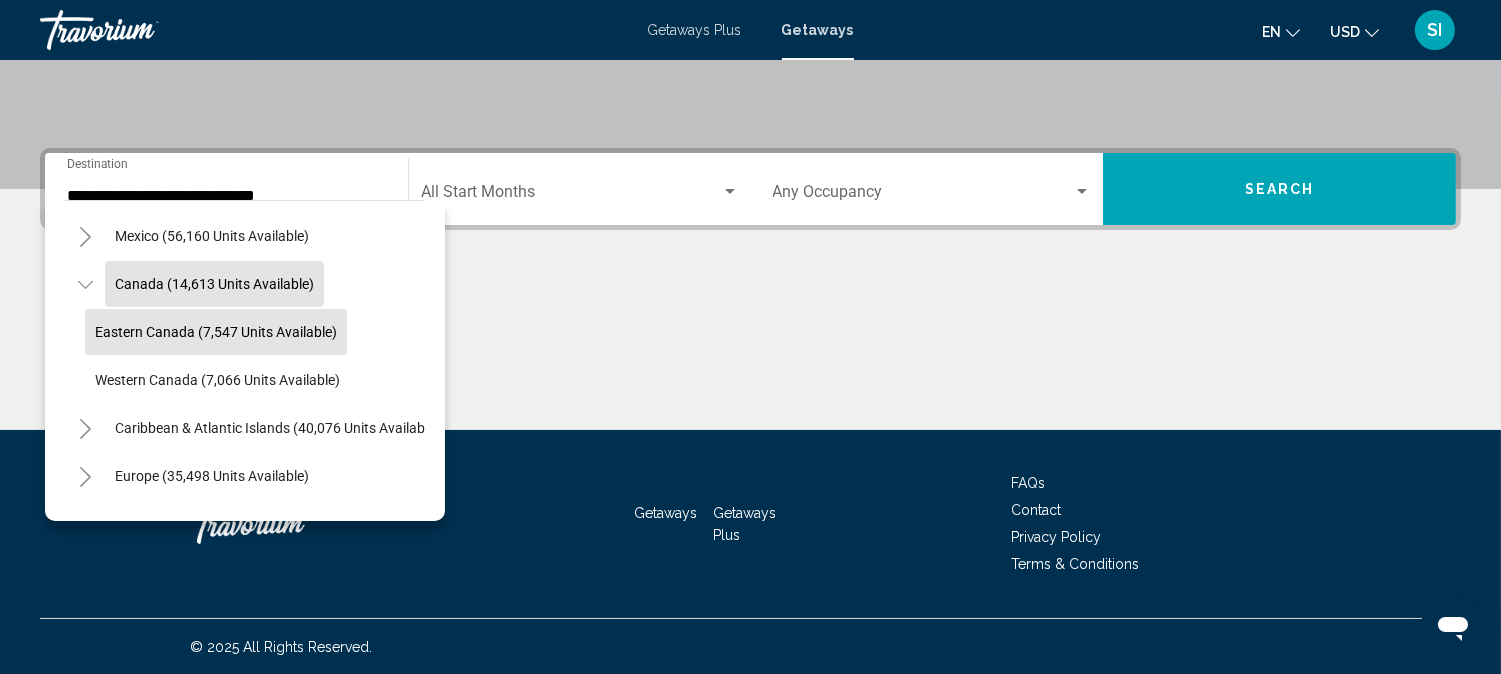 click on "Eastern Canada (7,547 units available)" 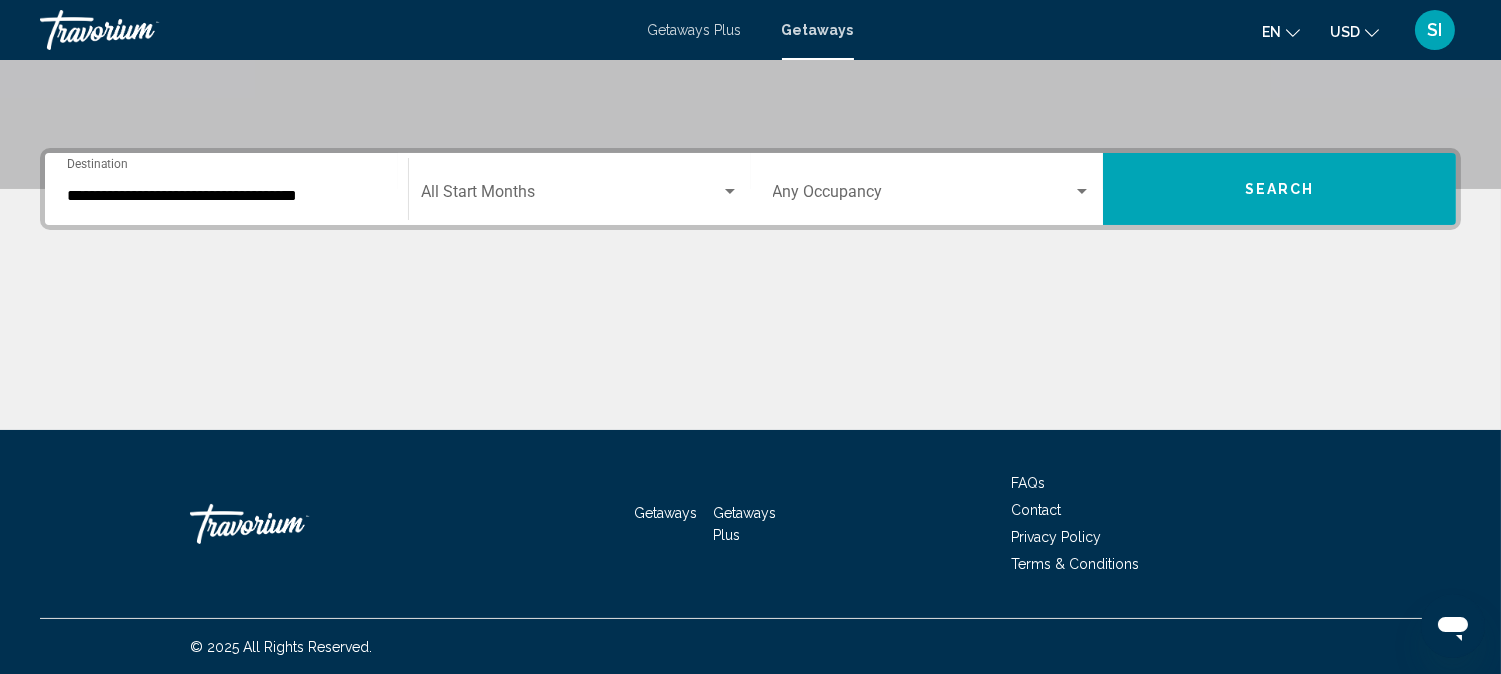 click on "Start Month All Start Months" 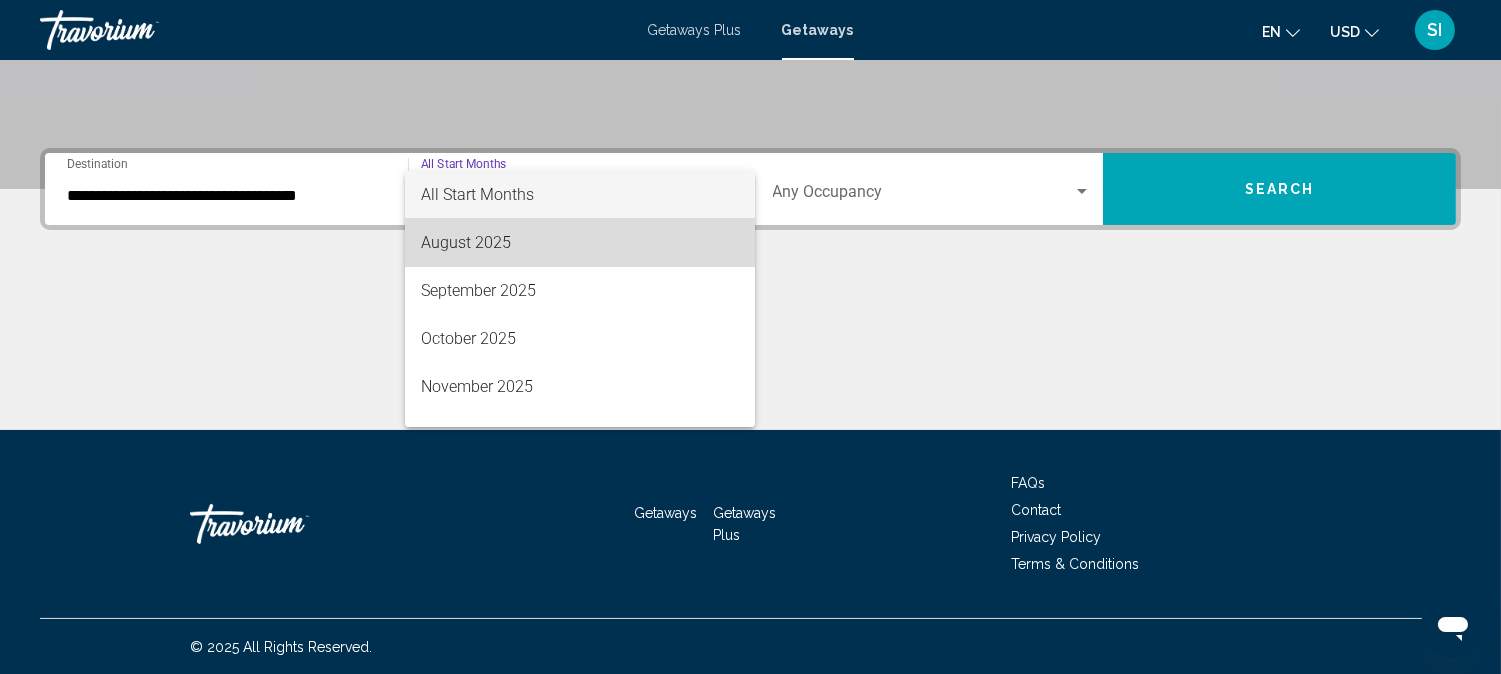click on "August 2025" at bounding box center (580, 243) 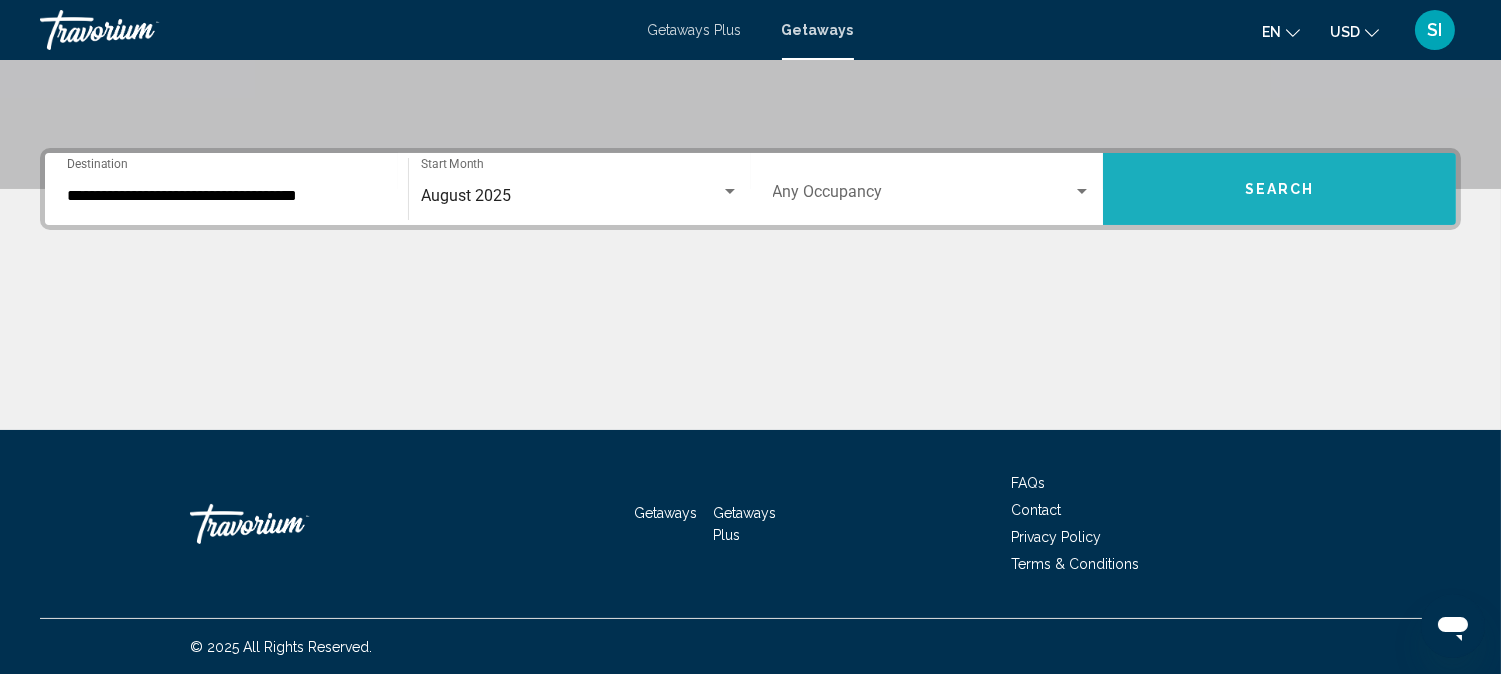 click on "Search" at bounding box center (1279, 189) 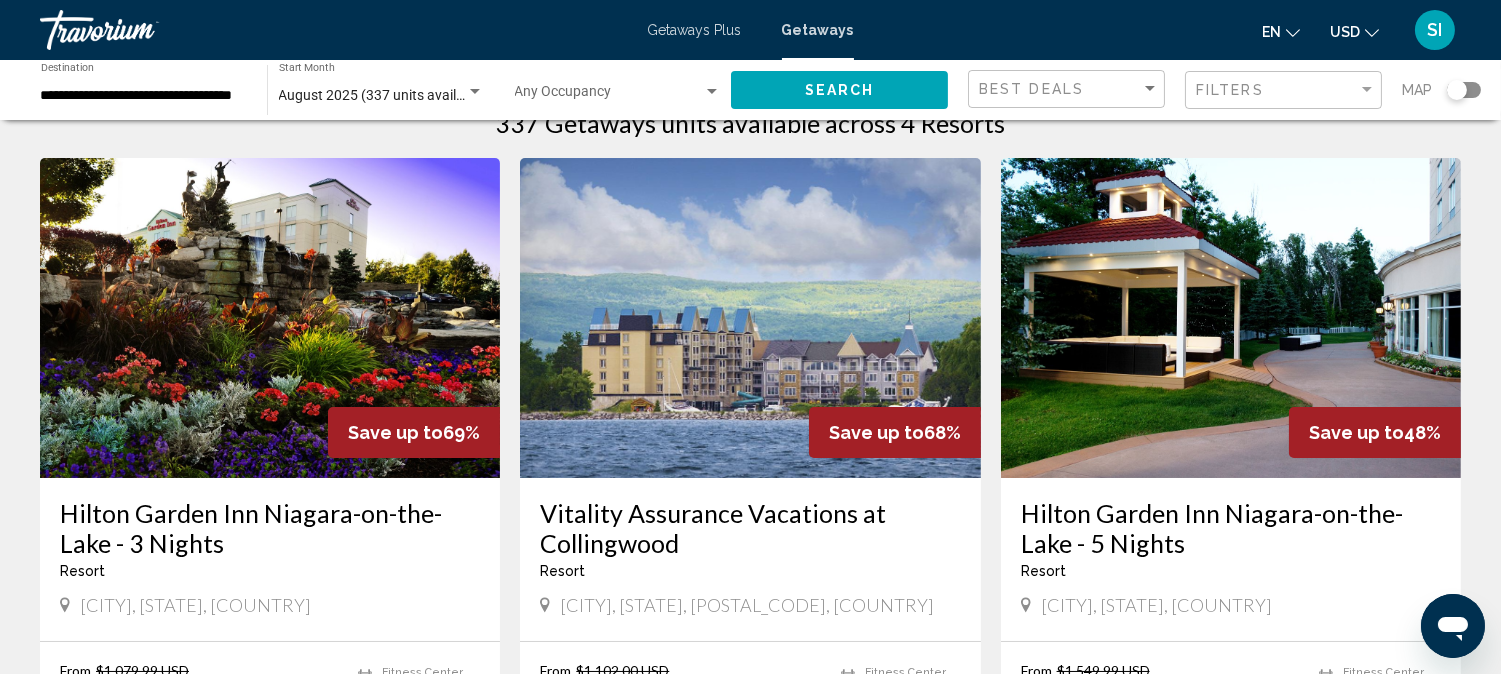 scroll, scrollTop: 0, scrollLeft: 0, axis: both 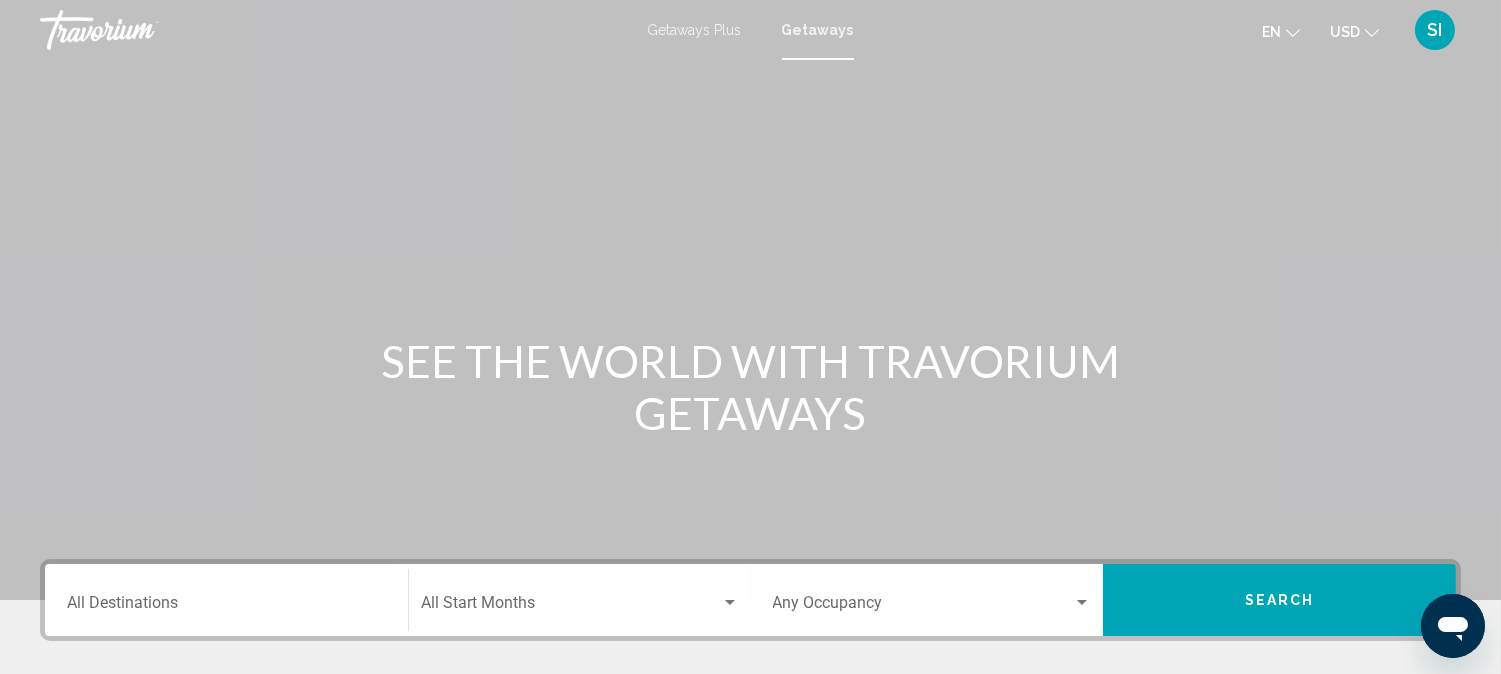 click on "Destination All Destinations" at bounding box center (226, 600) 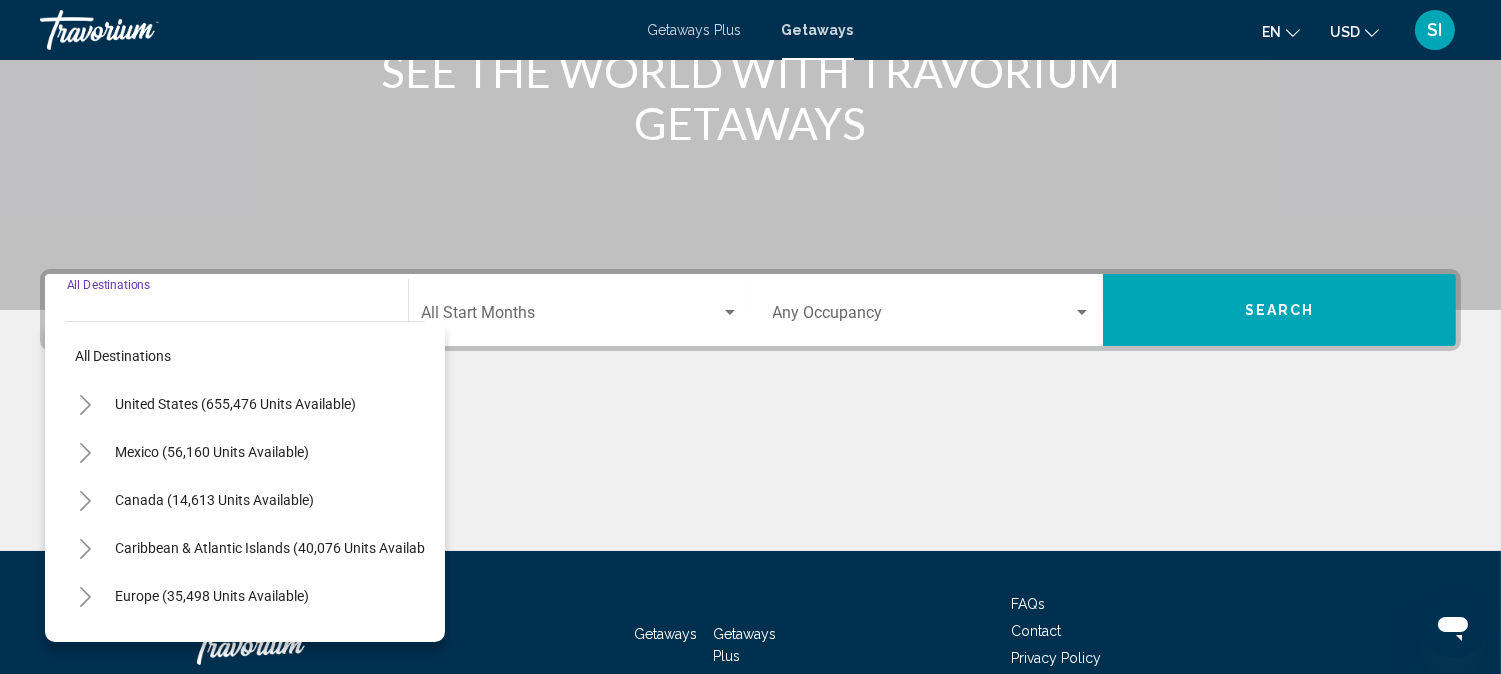 scroll, scrollTop: 411, scrollLeft: 0, axis: vertical 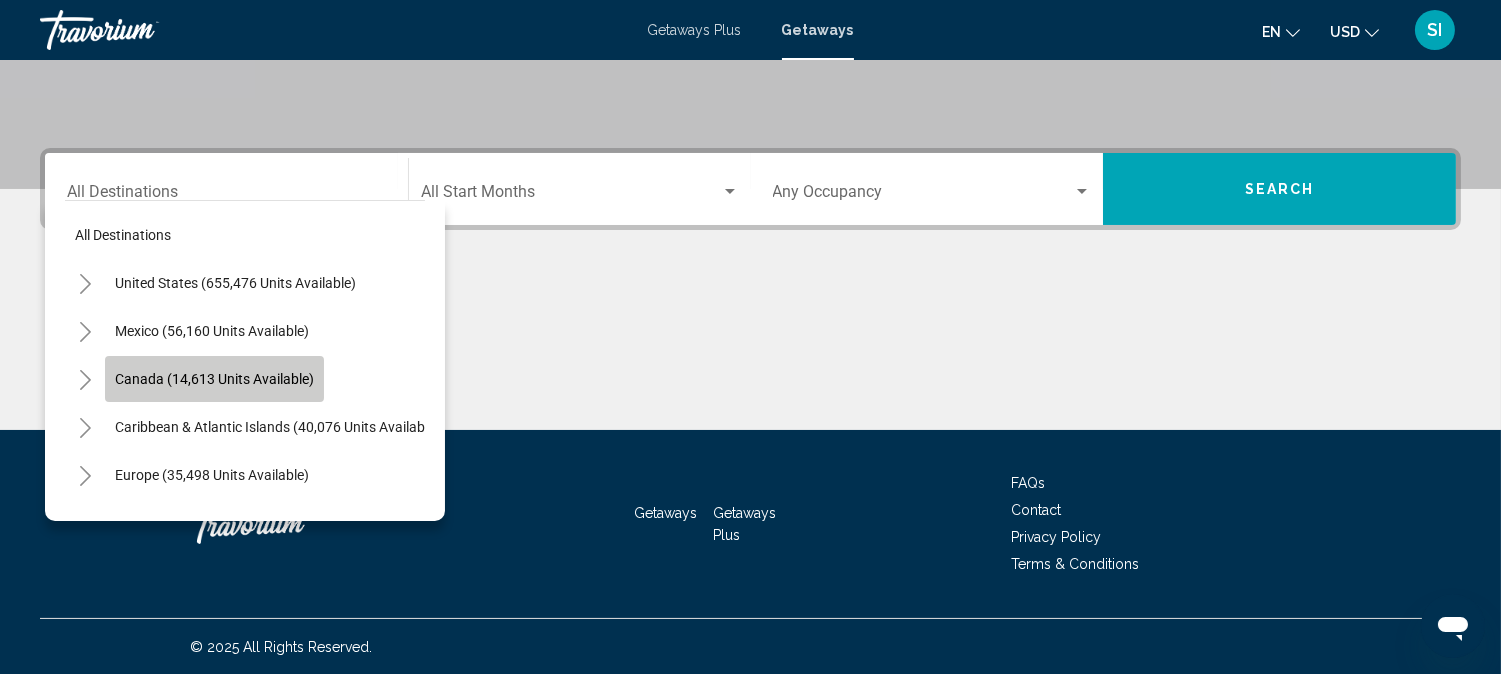 click on "Canada (14,613 units available)" 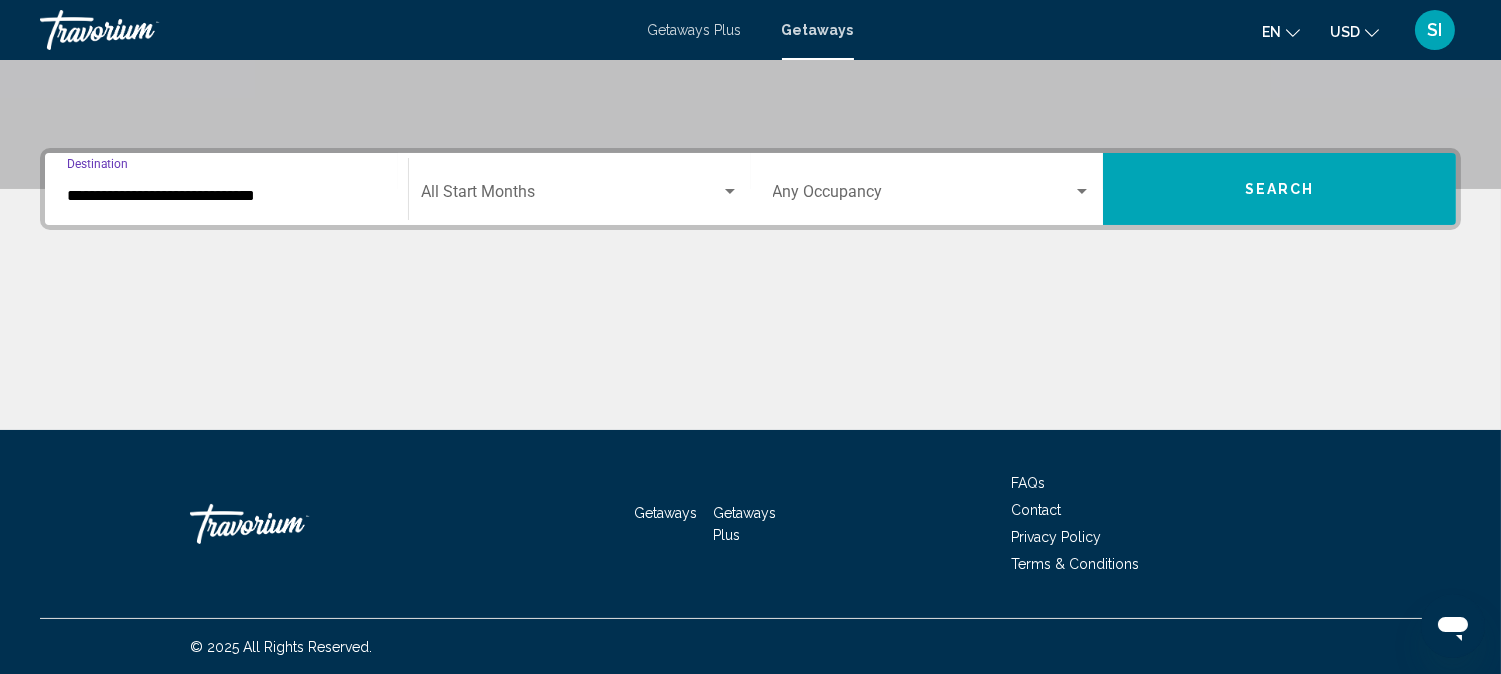 click on "**********" at bounding box center (226, 196) 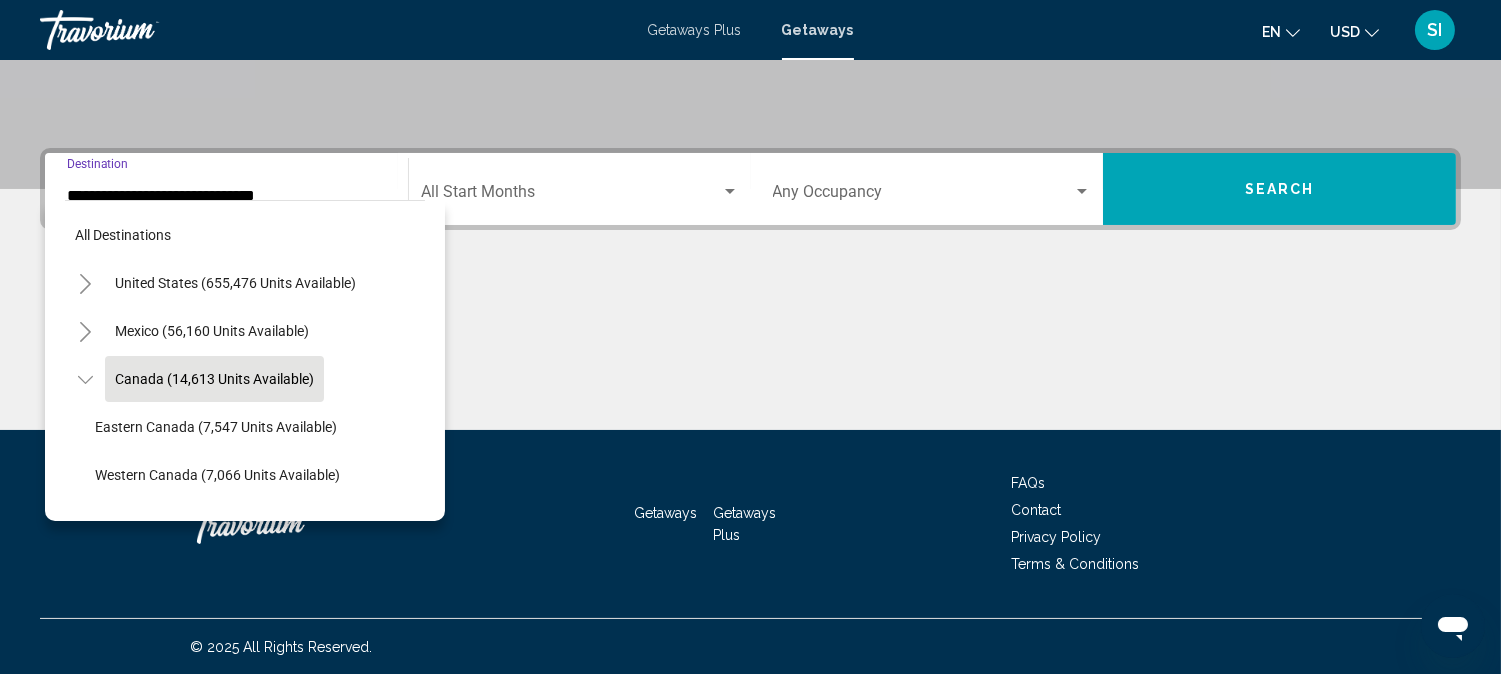 scroll, scrollTop: 31, scrollLeft: 0, axis: vertical 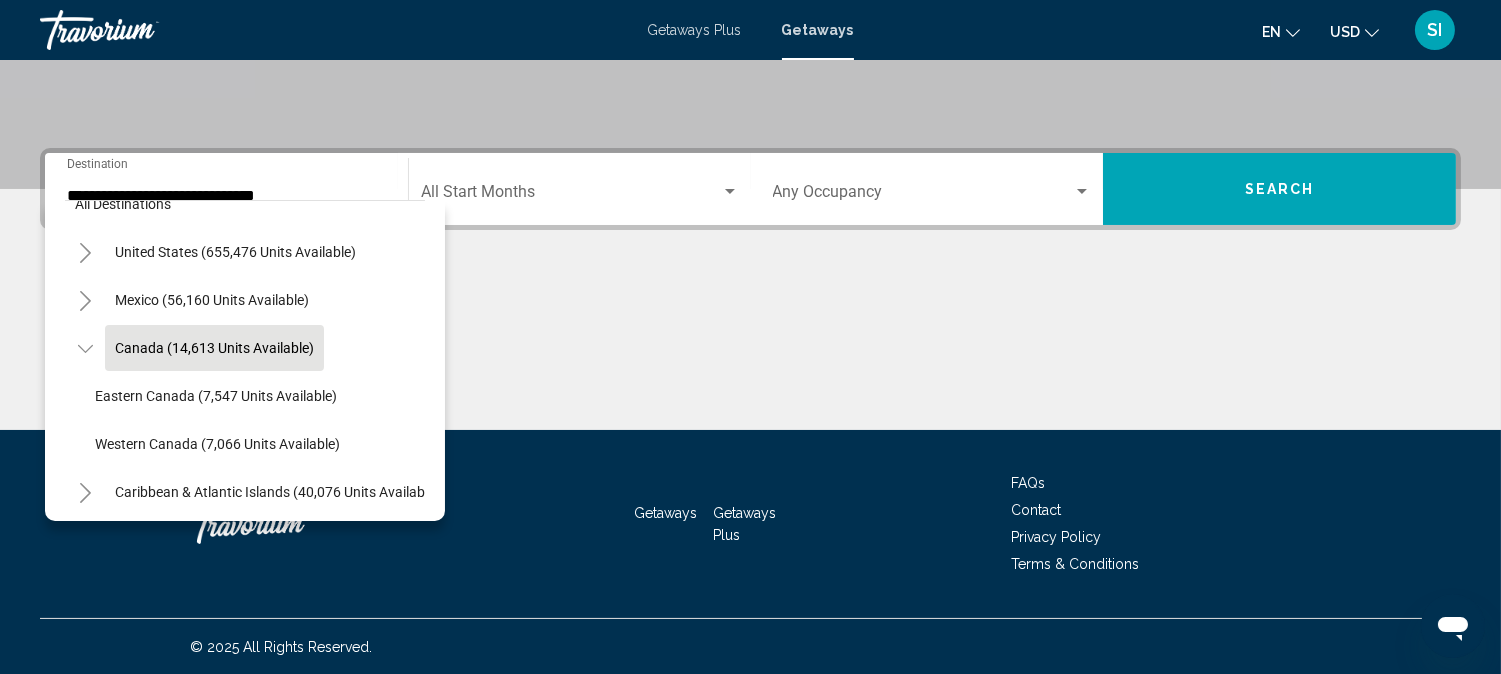 click on "Start Month All Start Months" 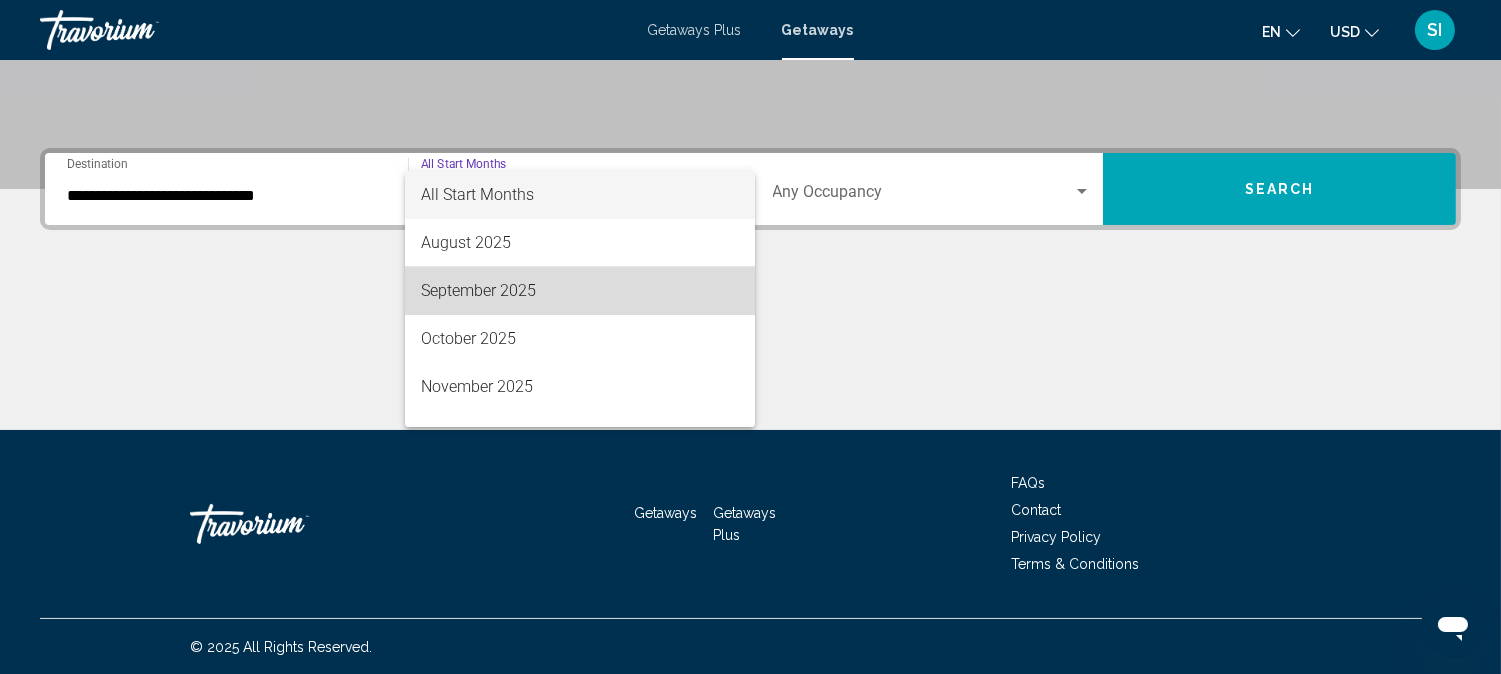 click on "September 2025" at bounding box center (580, 291) 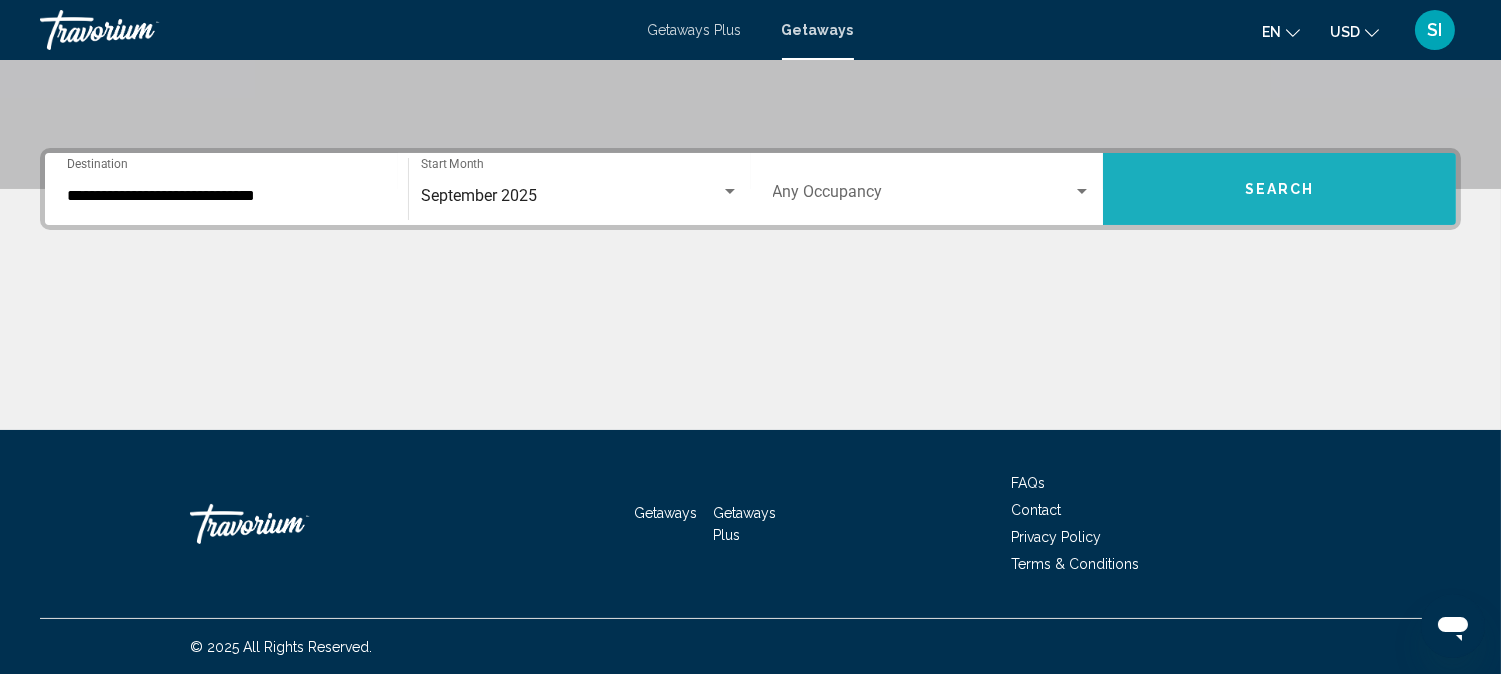 click on "Search" at bounding box center [1279, 189] 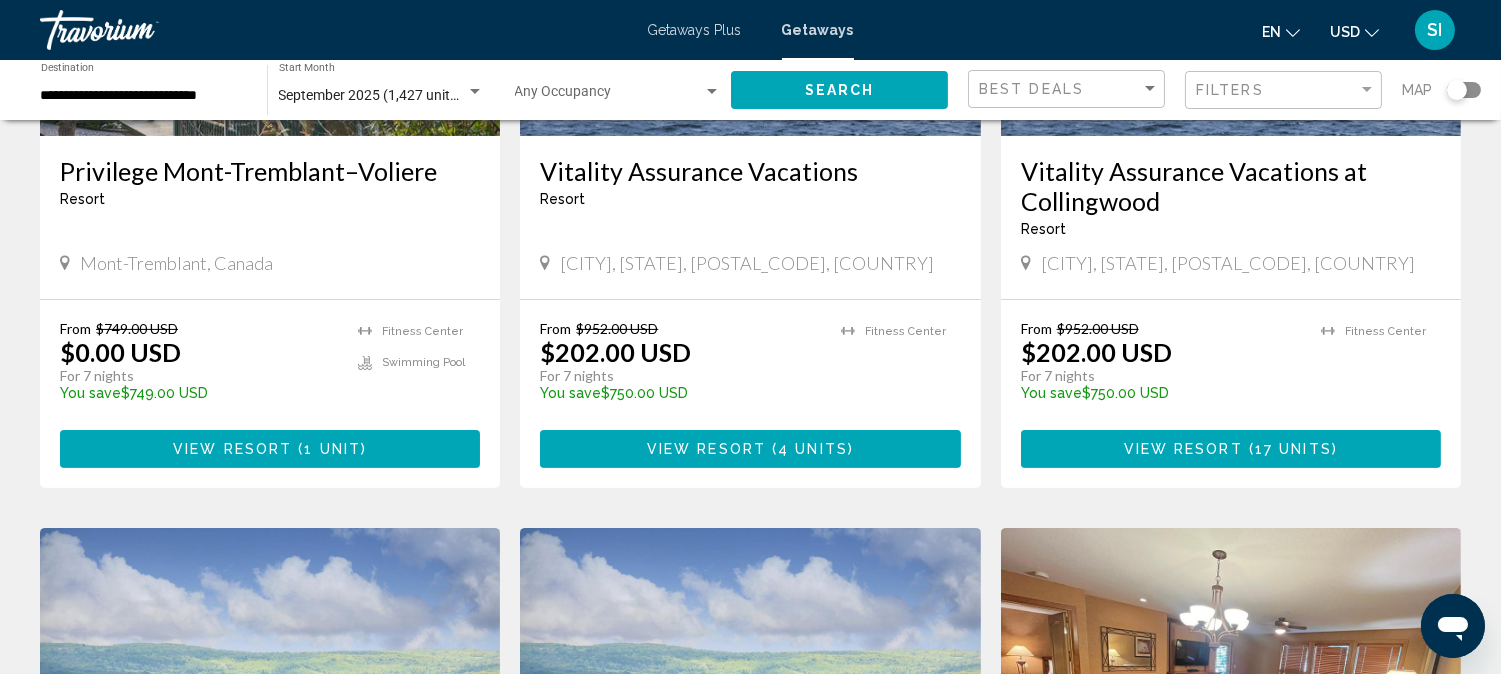 scroll, scrollTop: 1111, scrollLeft: 0, axis: vertical 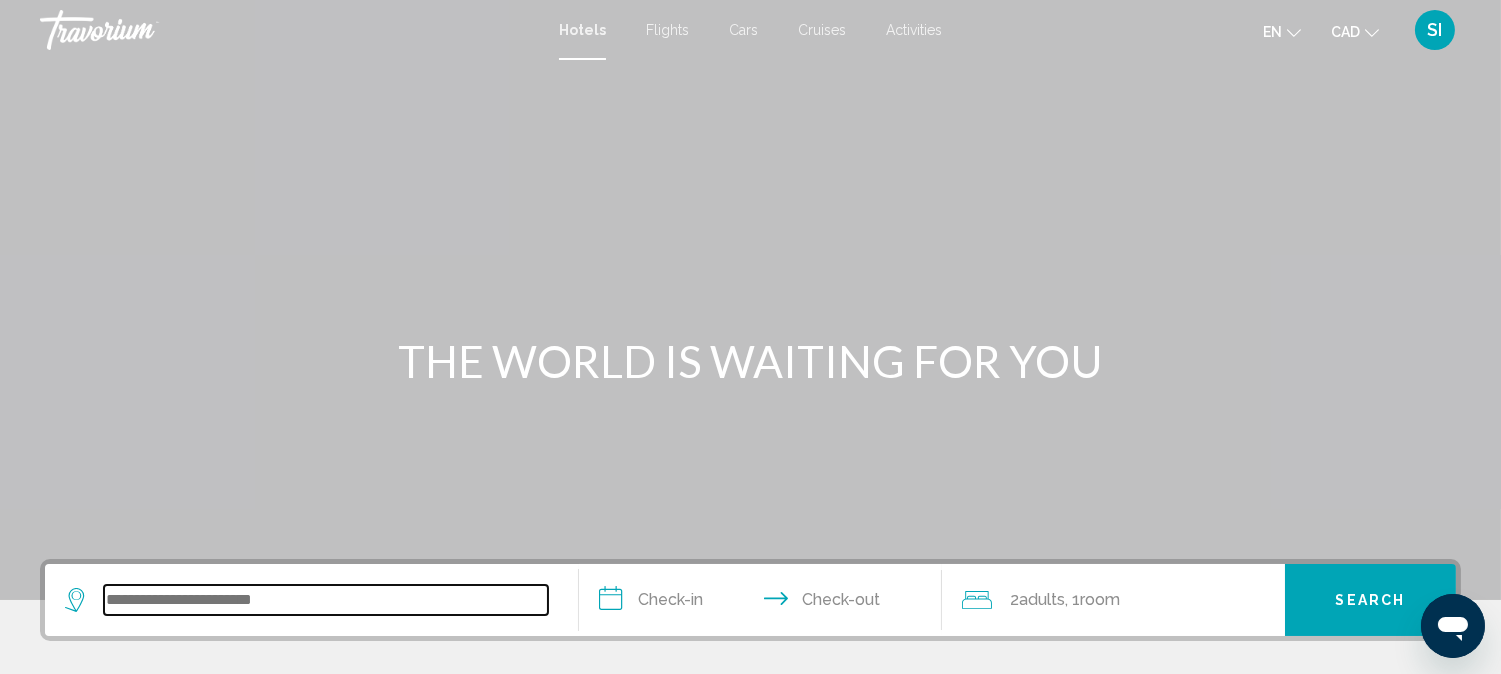 click at bounding box center [326, 600] 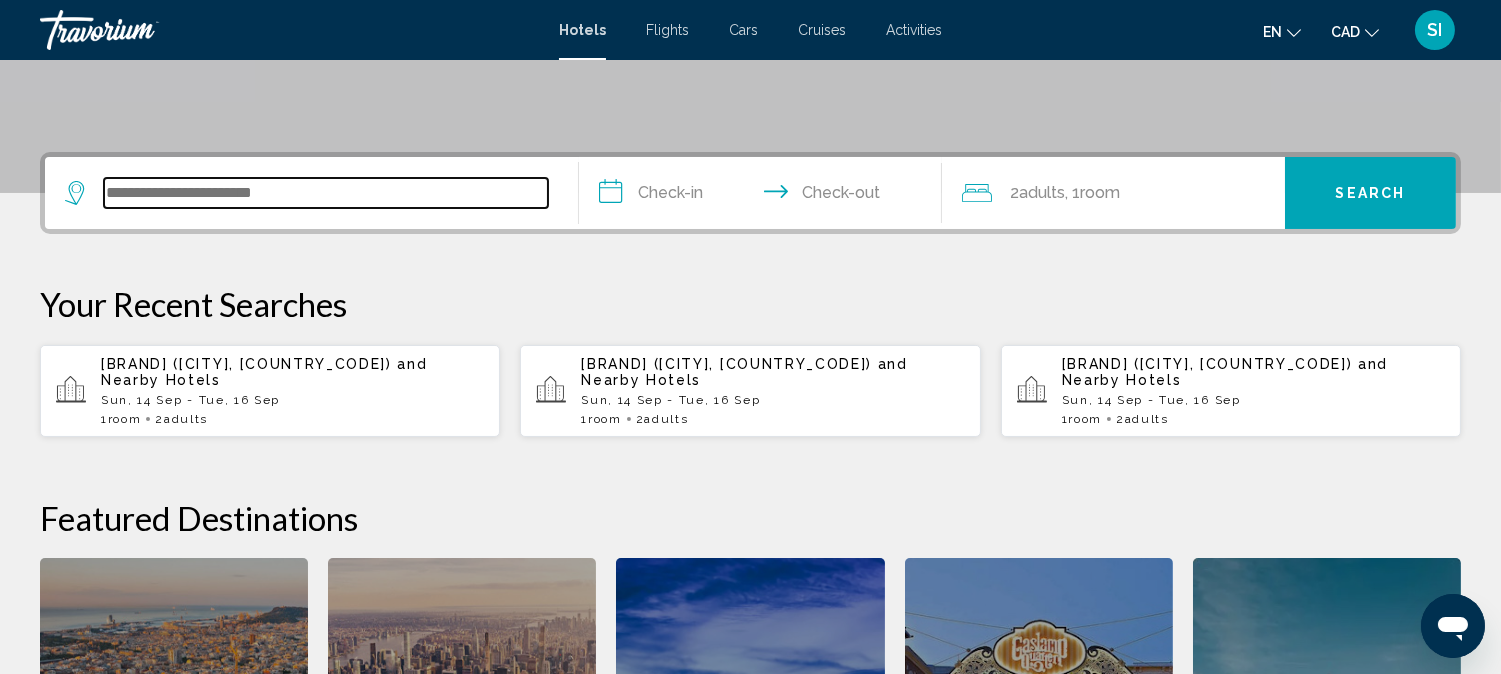 scroll, scrollTop: 493, scrollLeft: 0, axis: vertical 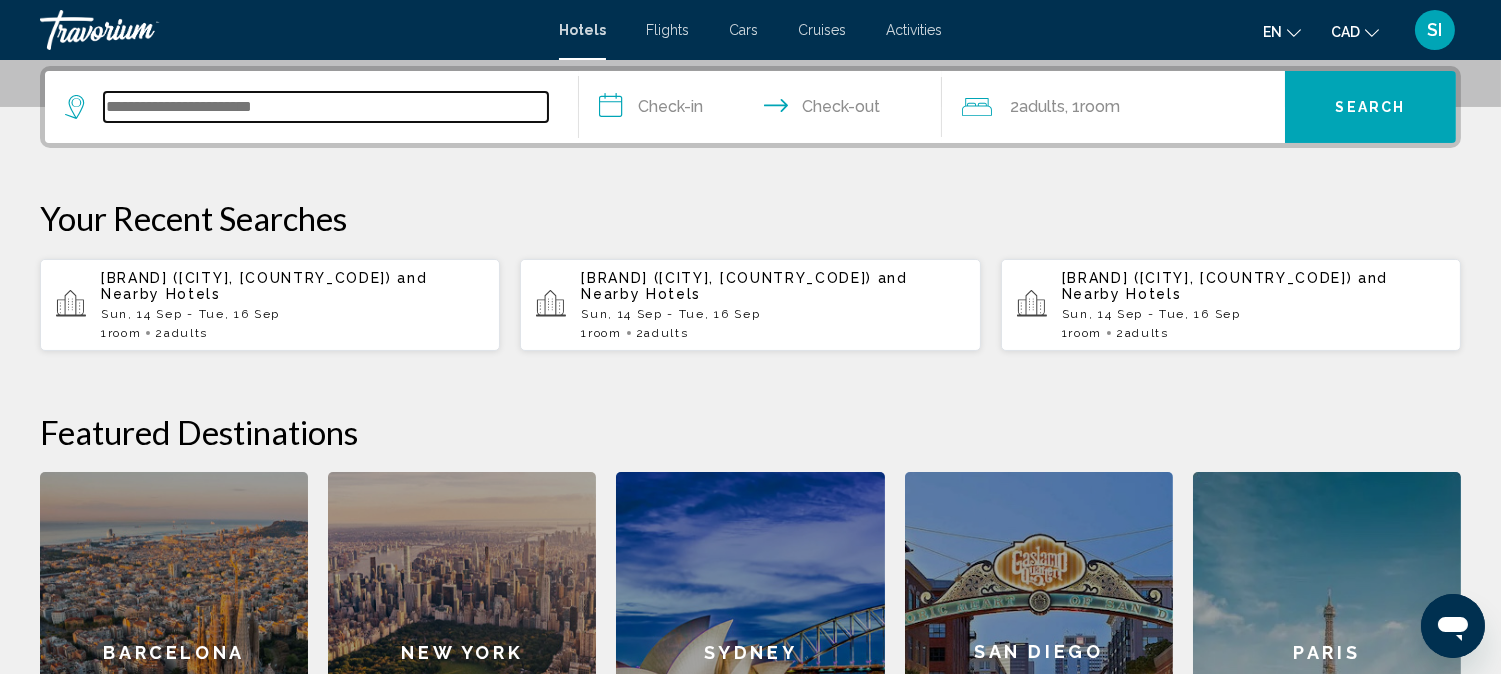 click at bounding box center (326, 107) 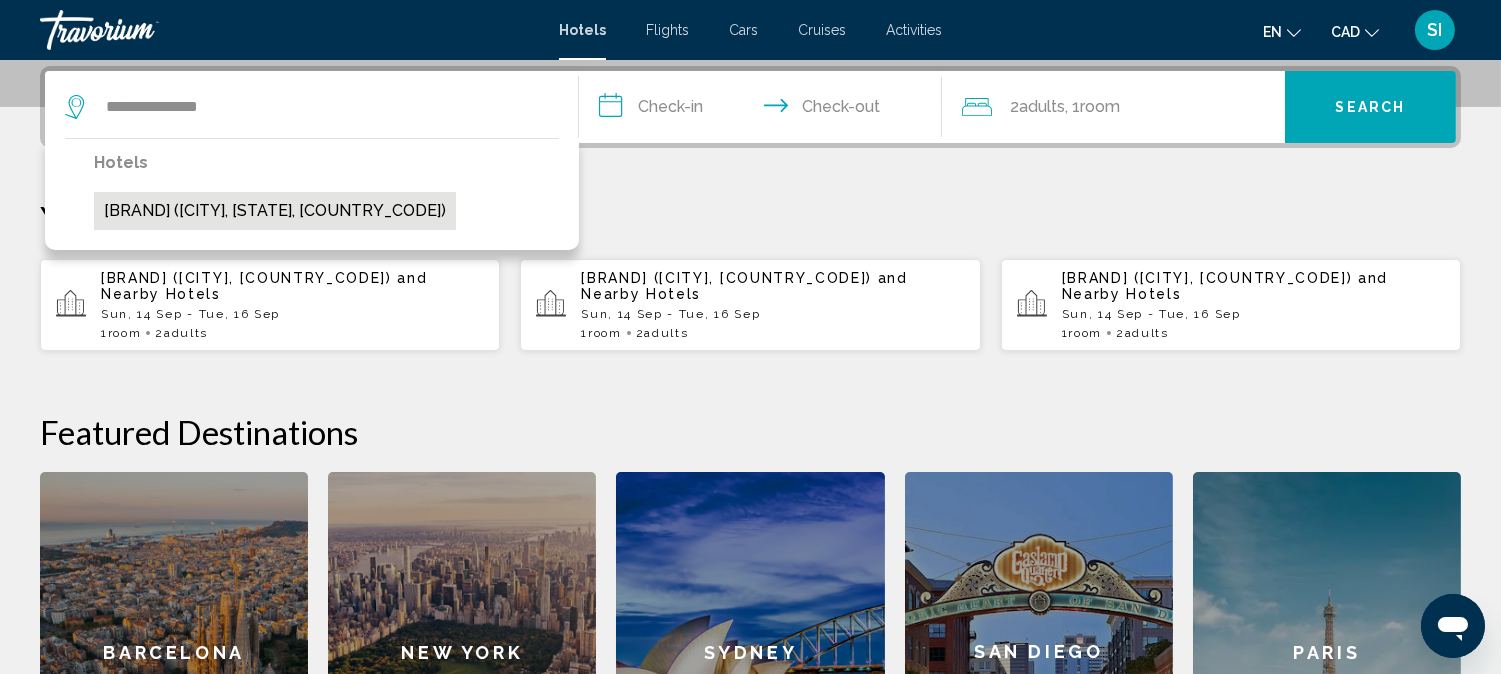click on "Shenstone Motor Inn & Restaurant (Owen Sound, ON, CA)" at bounding box center [275, 211] 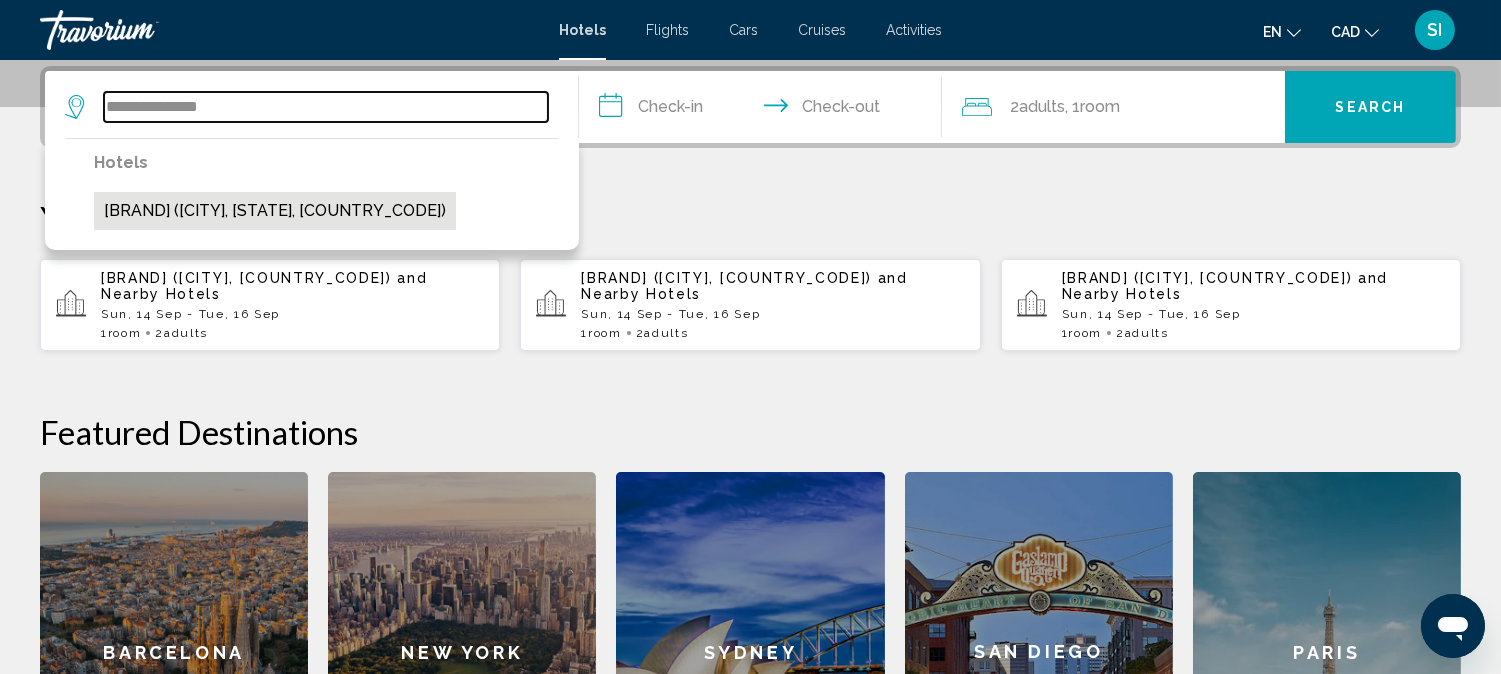 type on "**********" 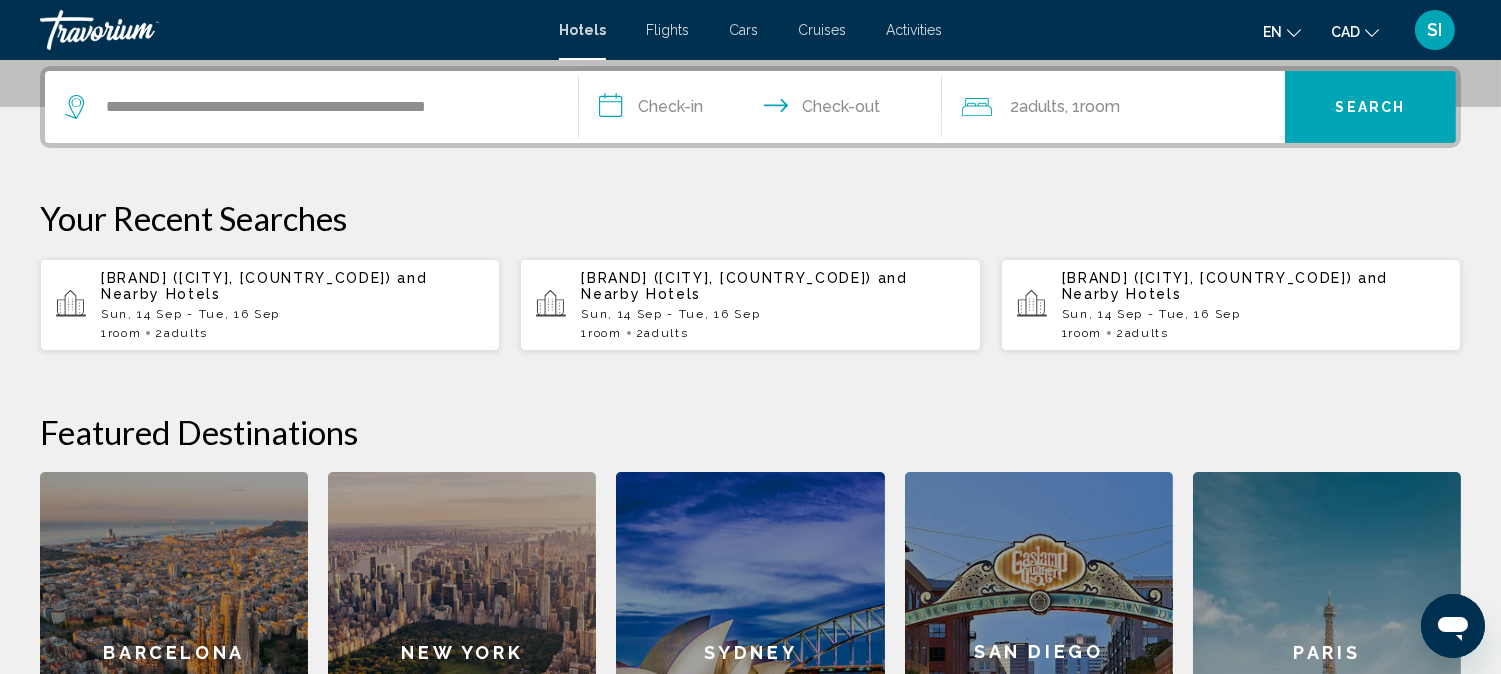 click on "**********" at bounding box center (764, 110) 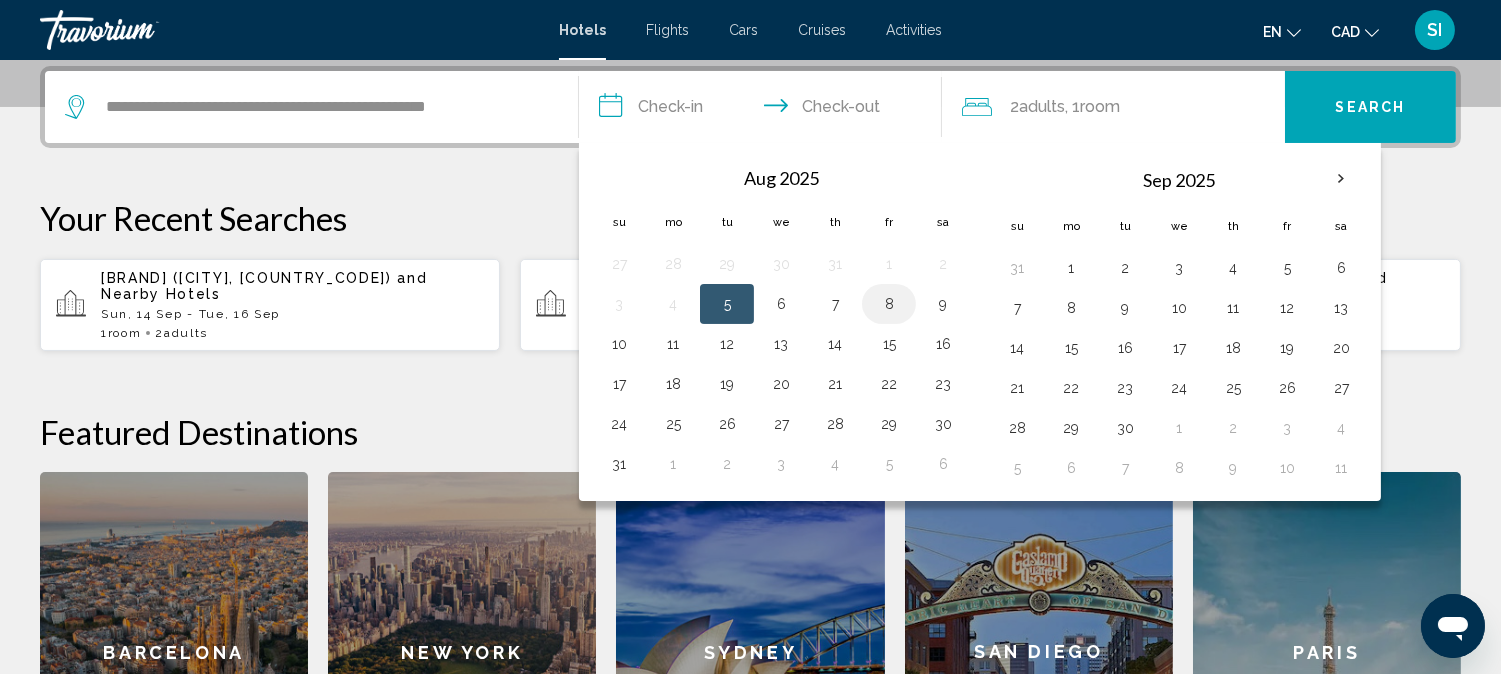 click on "8" at bounding box center (889, 304) 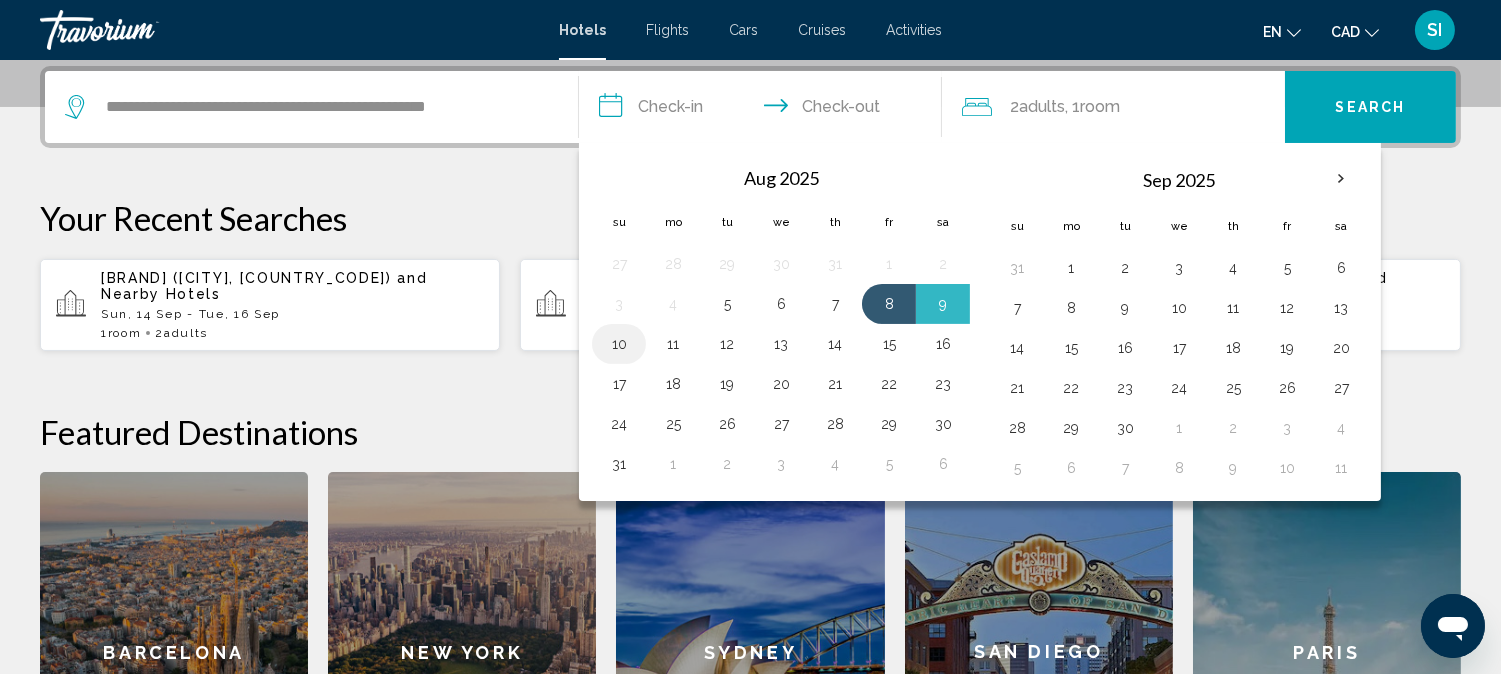 click on "10" at bounding box center (619, 344) 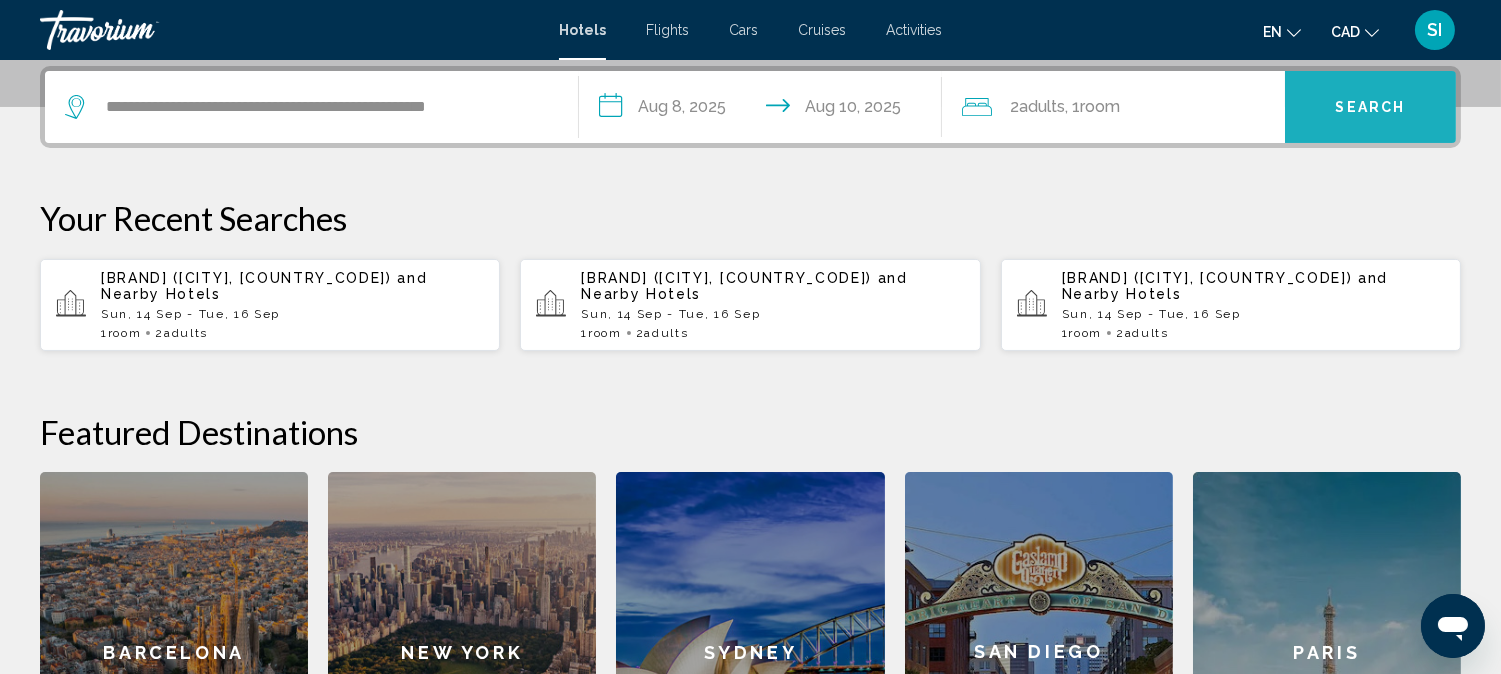 click on "Search" at bounding box center [1370, 107] 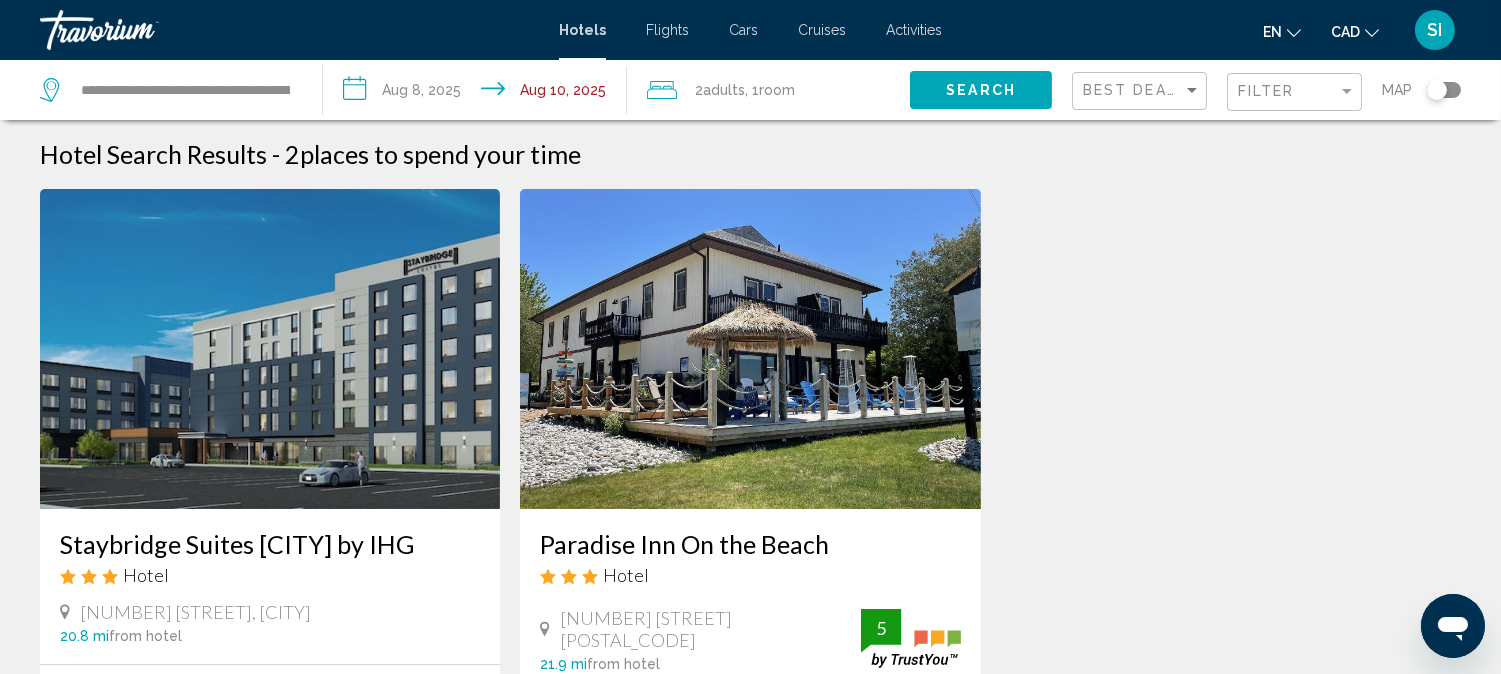 scroll, scrollTop: 0, scrollLeft: 0, axis: both 